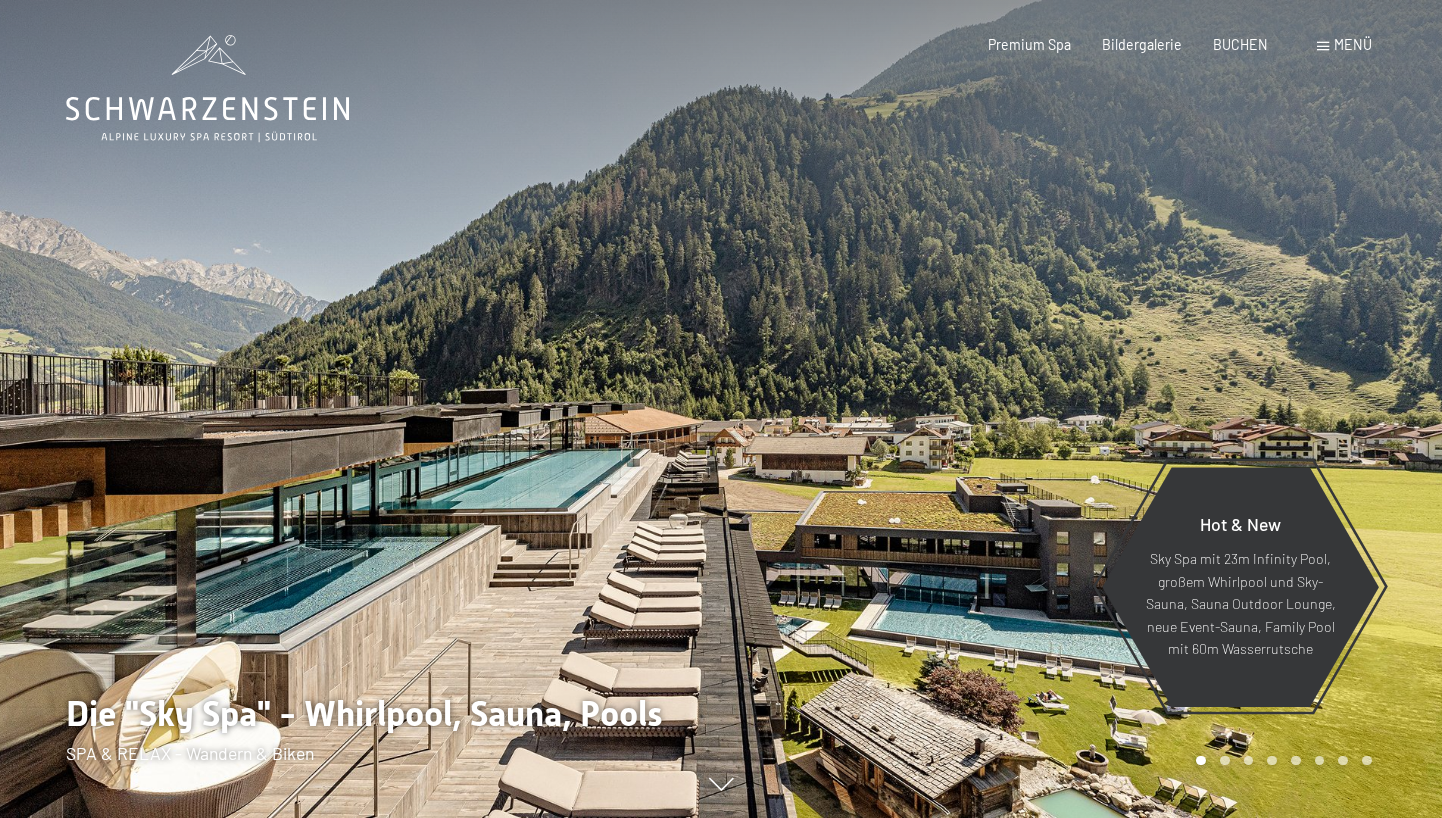 scroll, scrollTop: 0, scrollLeft: 0, axis: both 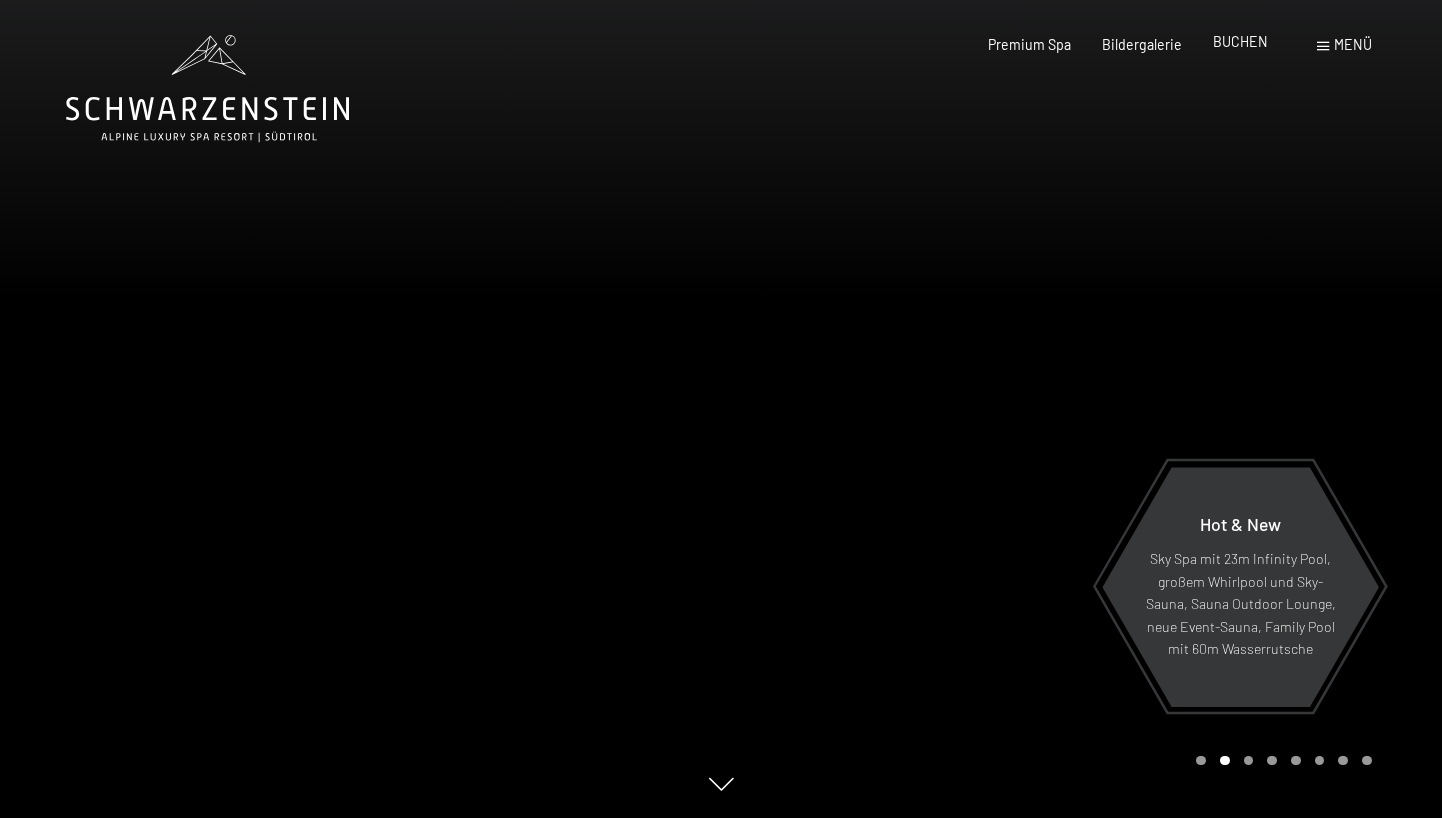 click on "BUCHEN" at bounding box center [1240, 41] 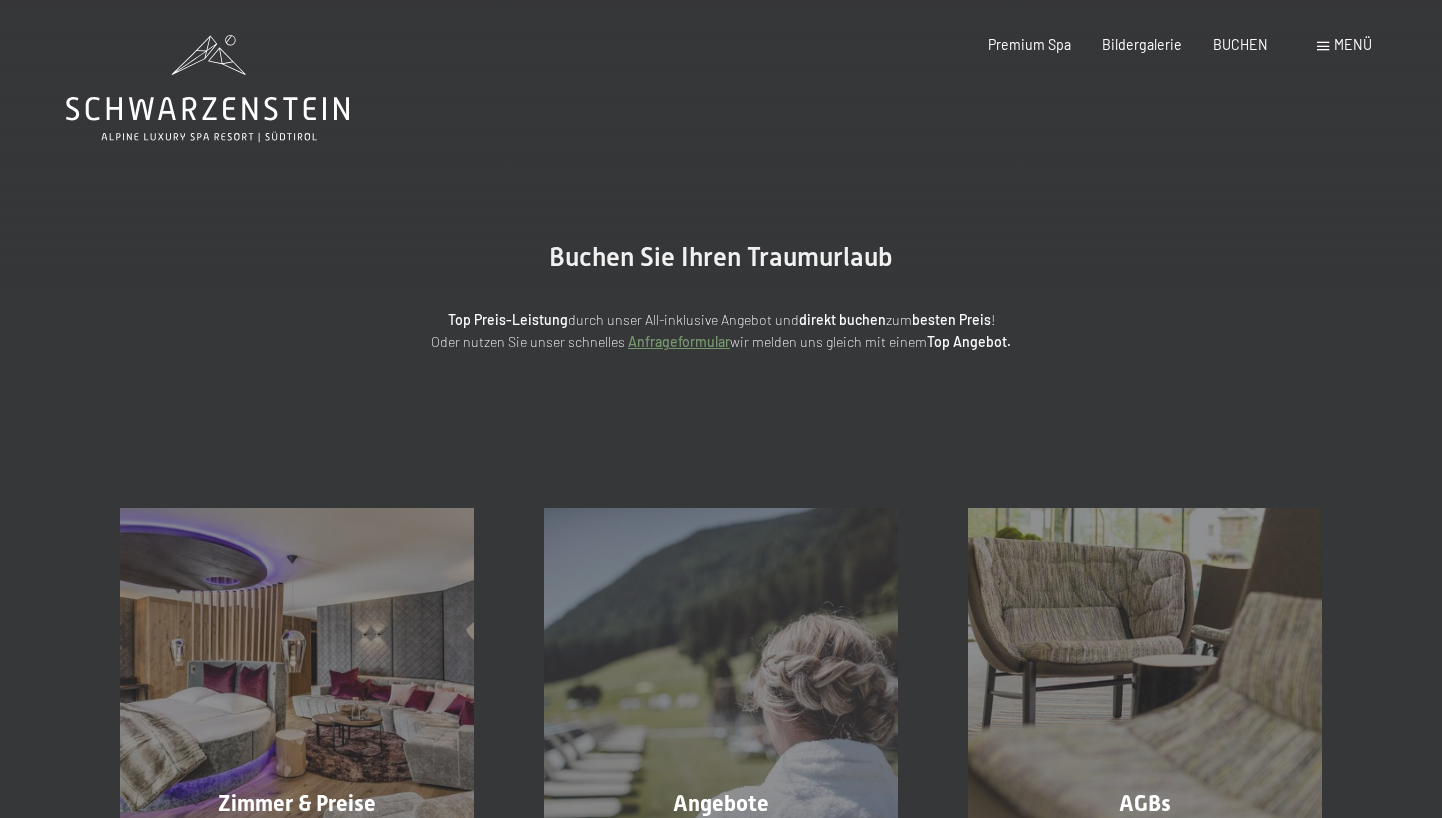 scroll, scrollTop: 0, scrollLeft: 0, axis: both 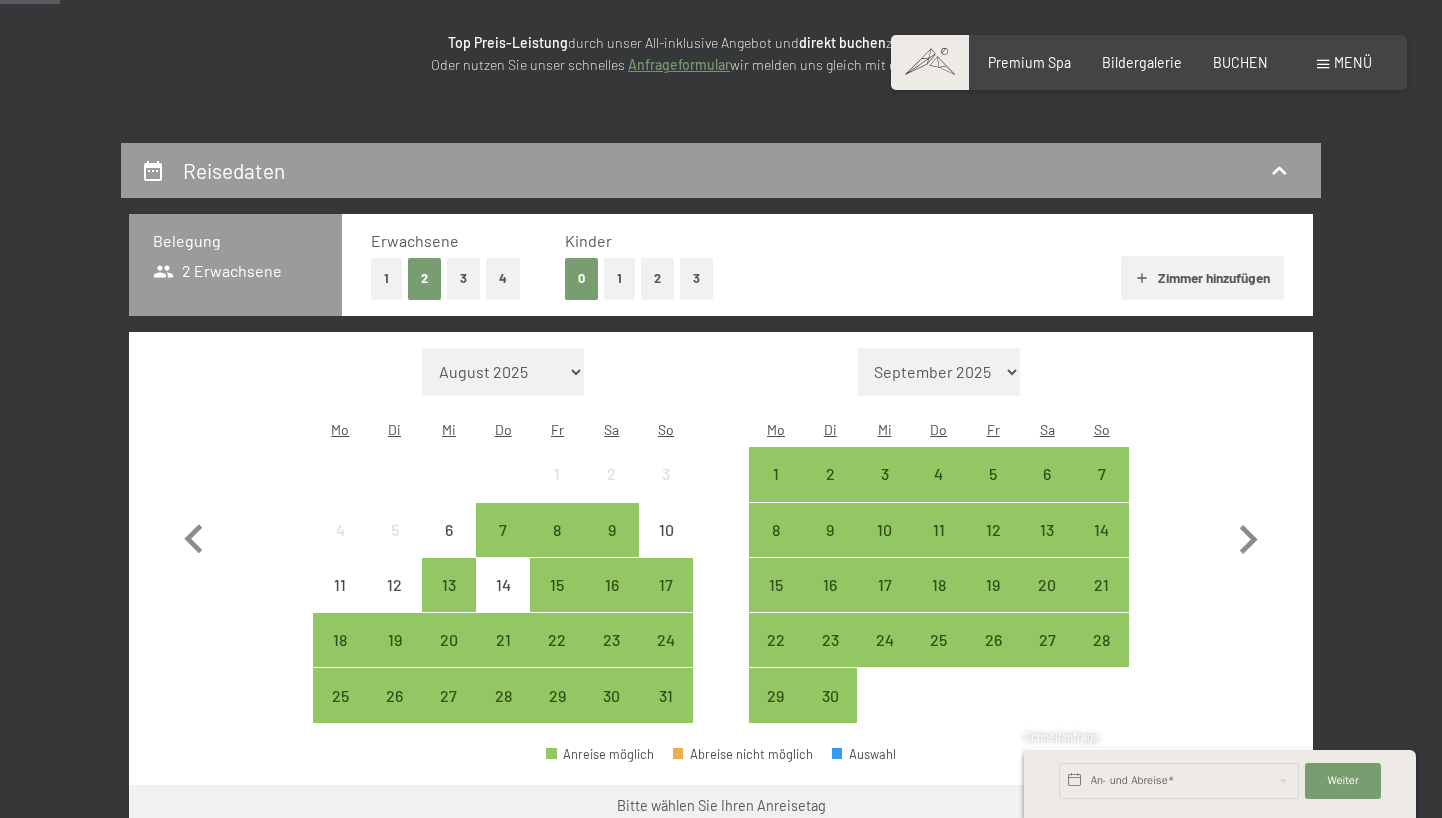 select on "2025-10-01" 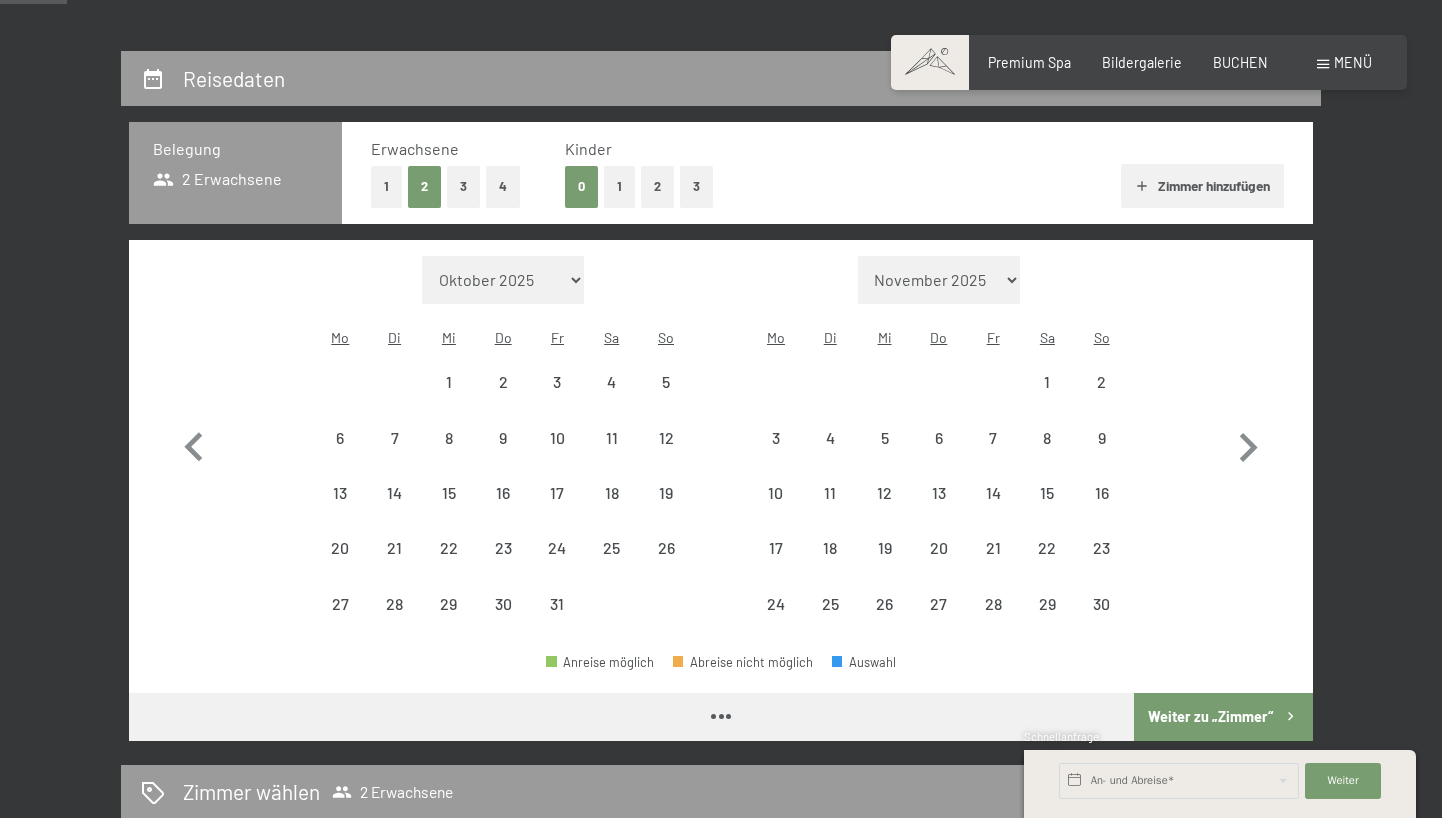 scroll, scrollTop: 437, scrollLeft: 0, axis: vertical 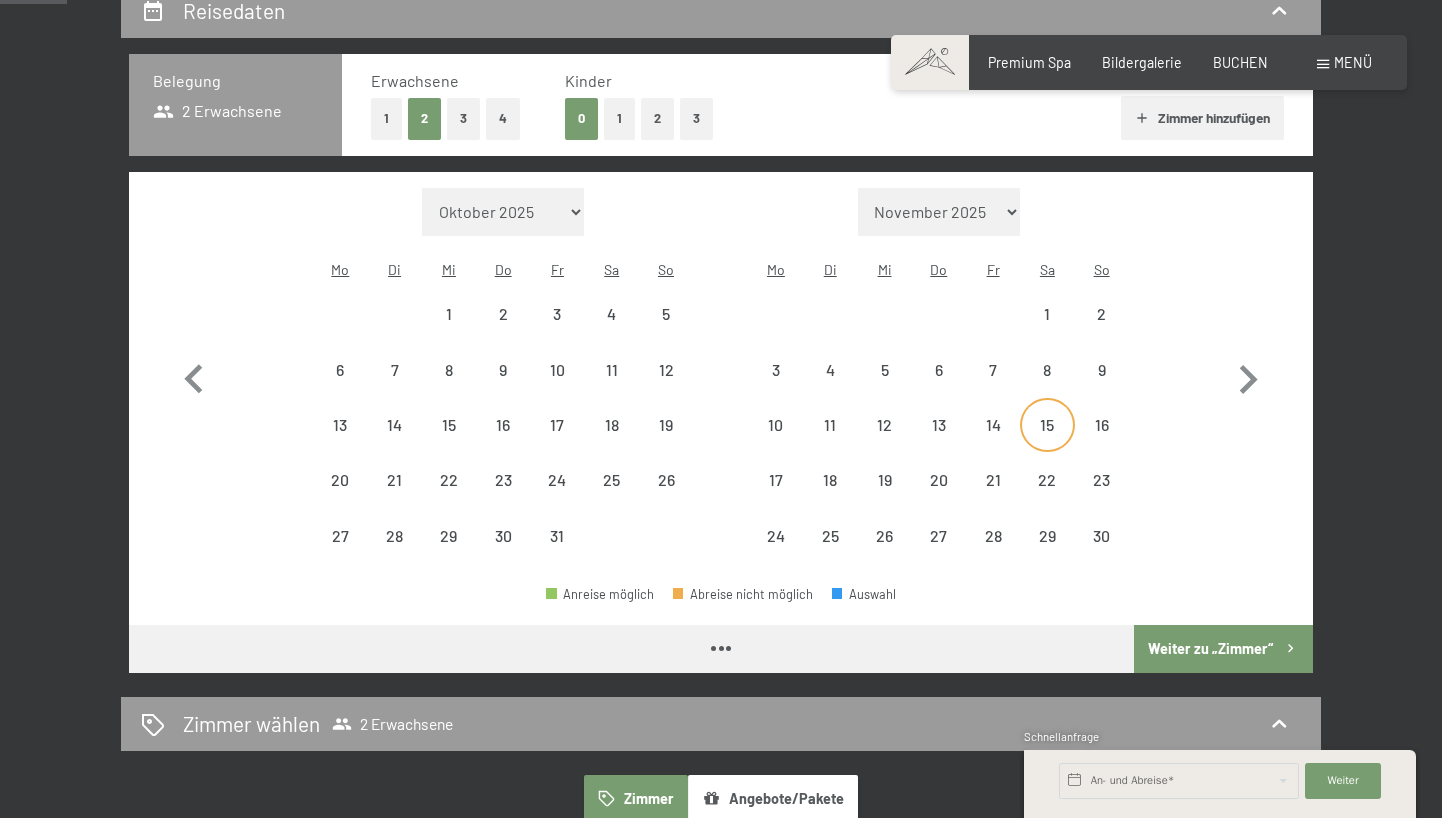 select on "2025-10-01" 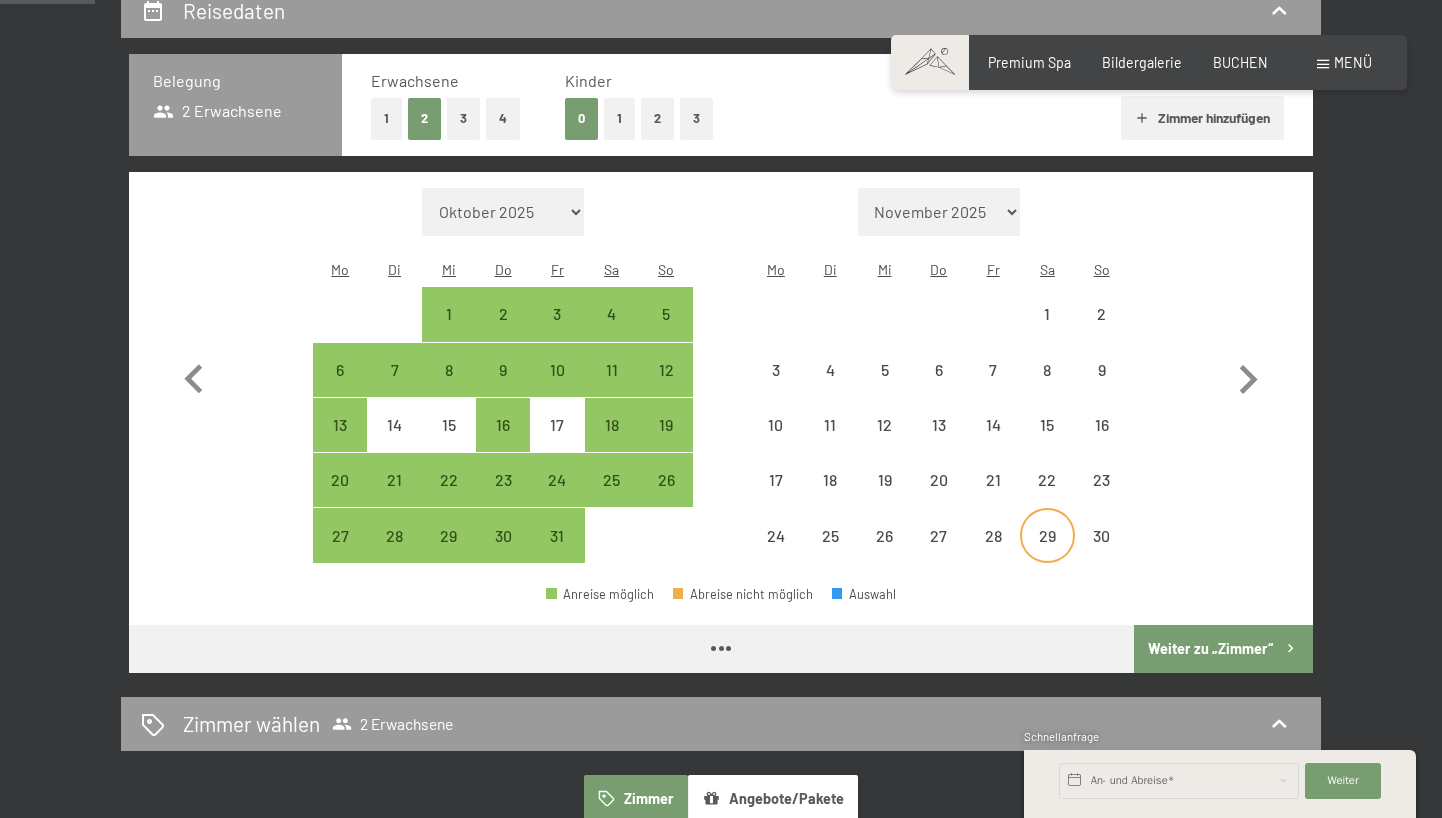 select on "2025-10-01" 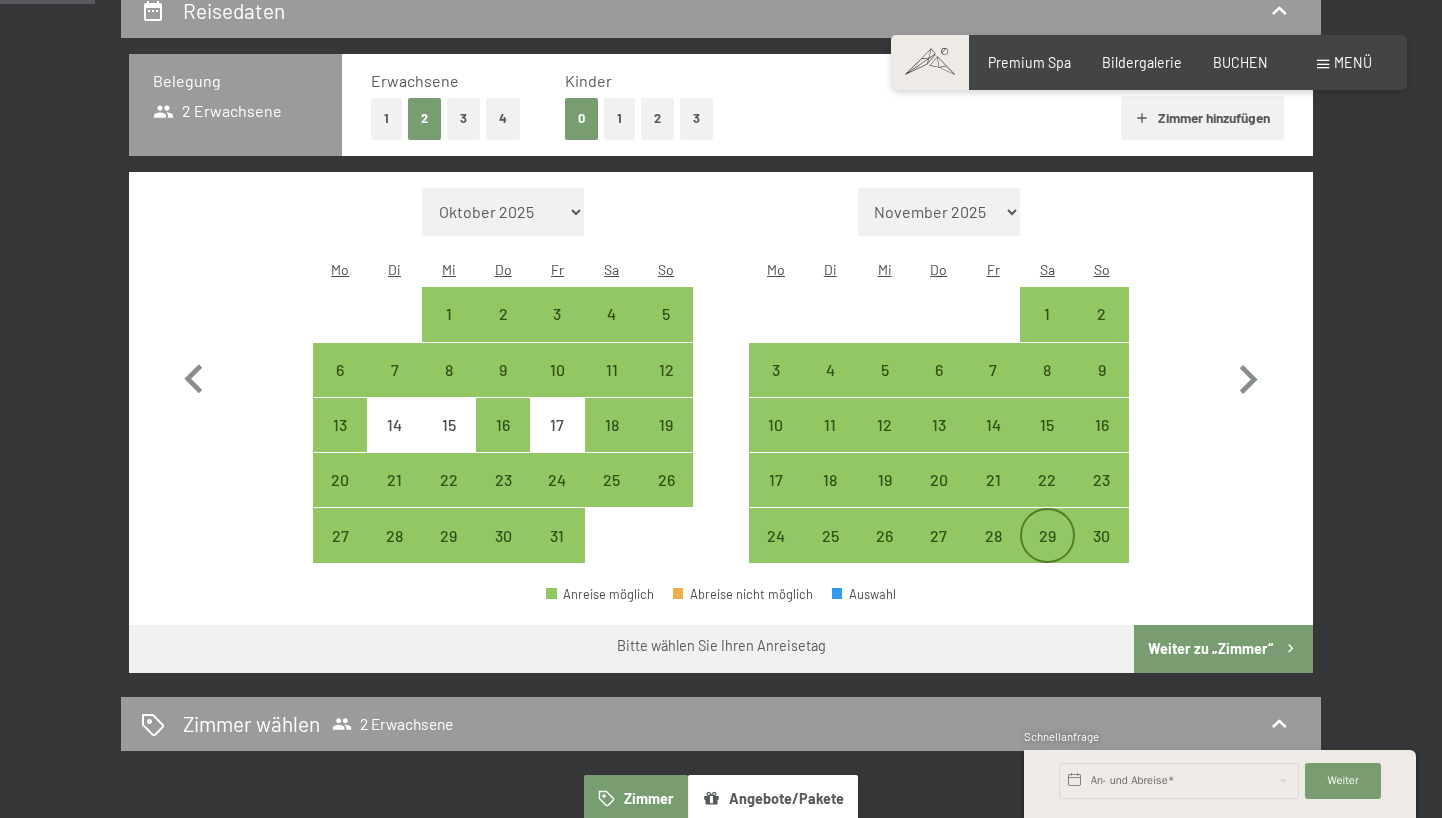 click on "29" at bounding box center (1047, 553) 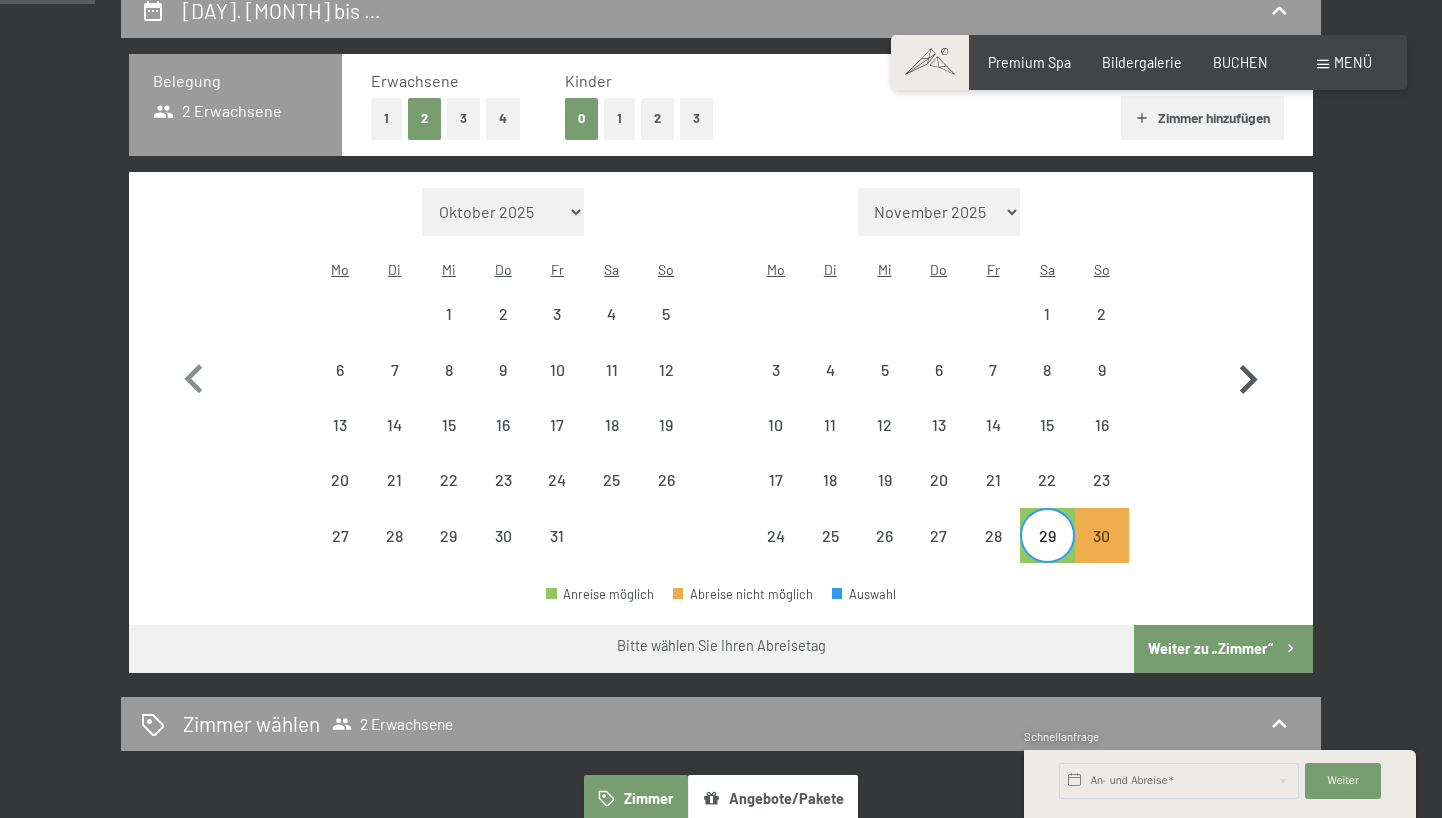 click 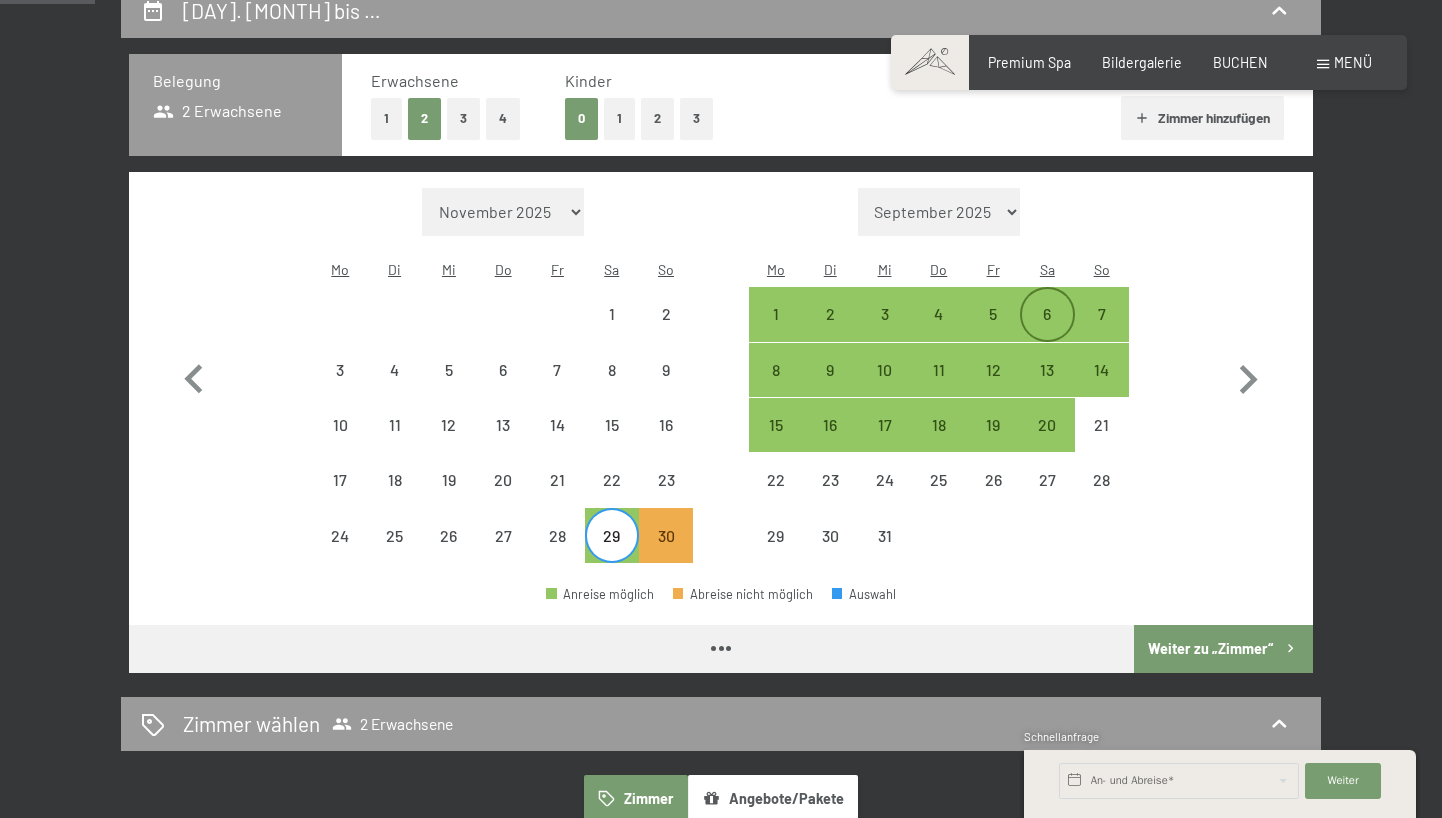 click on "6" at bounding box center [1047, 331] 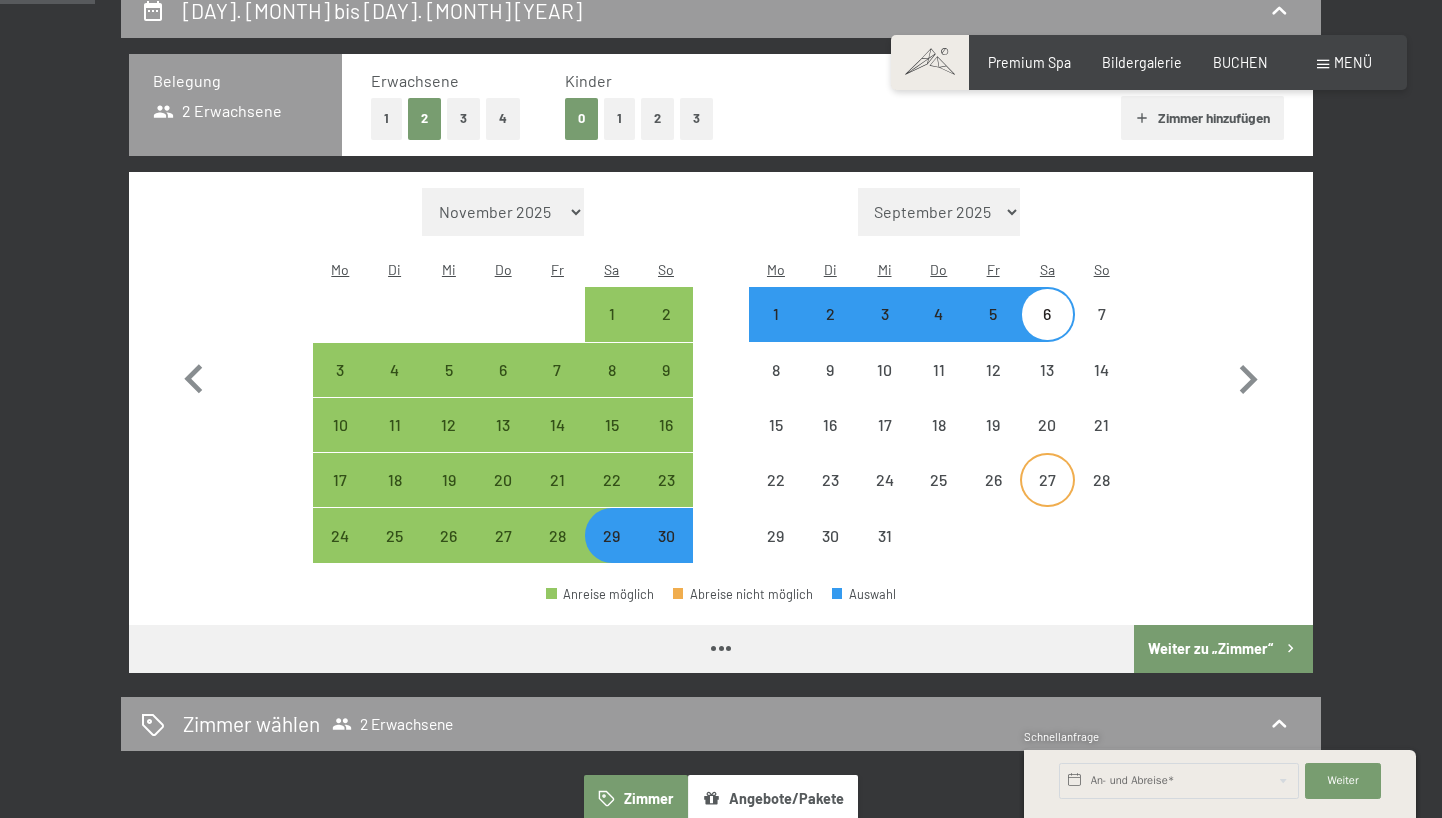 select on "2025-11-01" 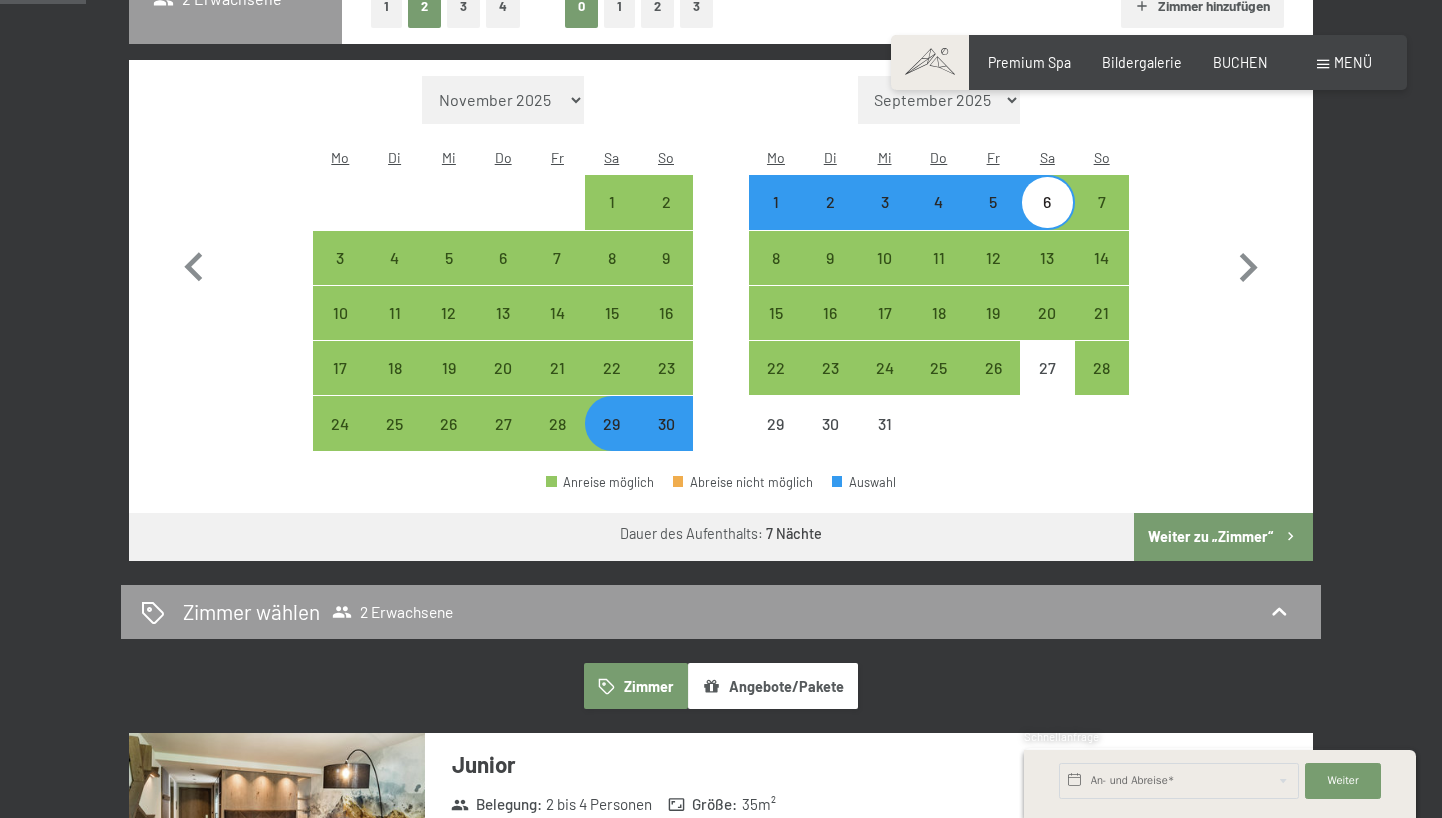 click on "Weiter zu „Zimmer“" at bounding box center [1223, 537] 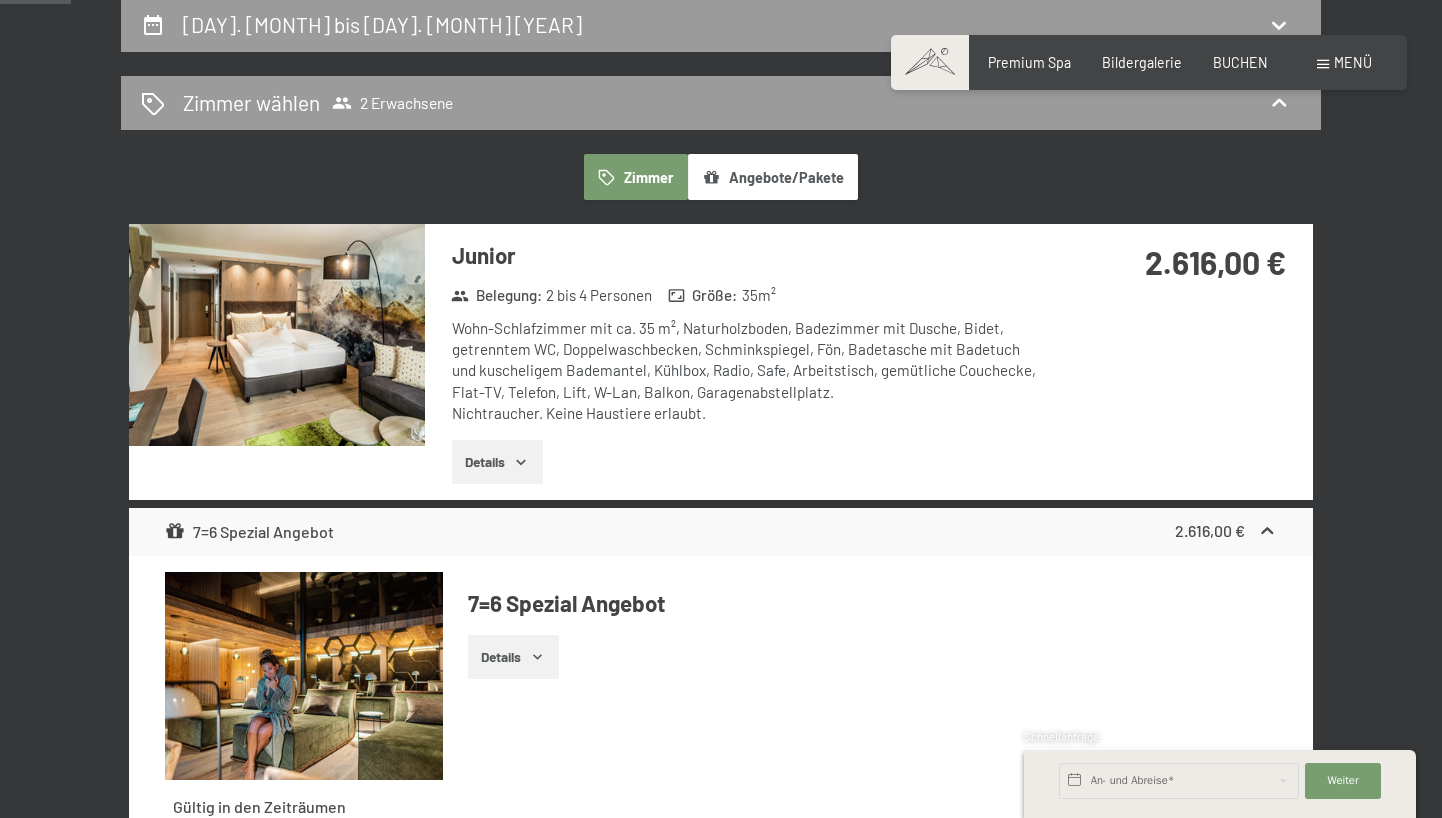 scroll, scrollTop: 424, scrollLeft: 0, axis: vertical 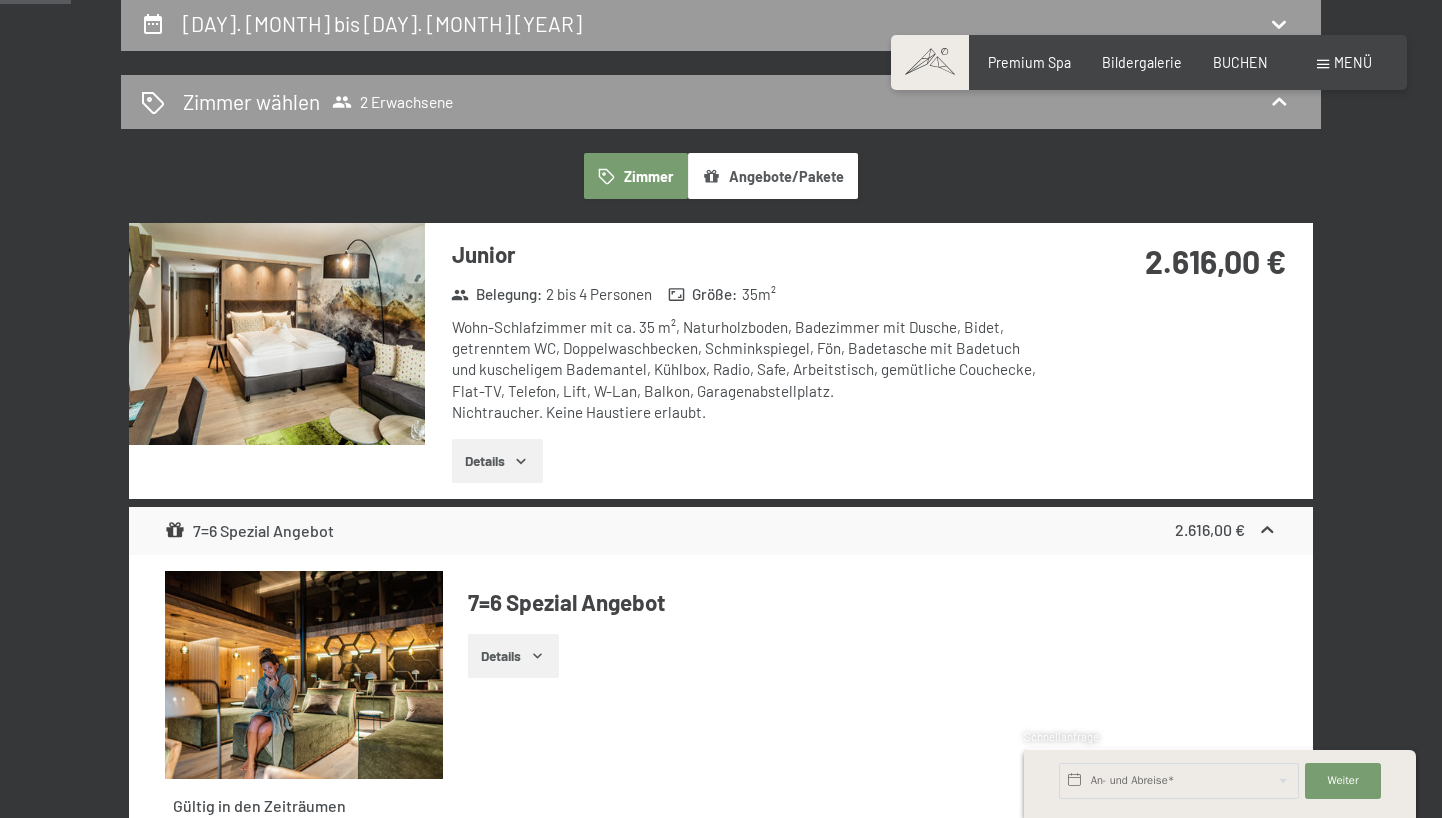click on "Details" at bounding box center [497, 461] 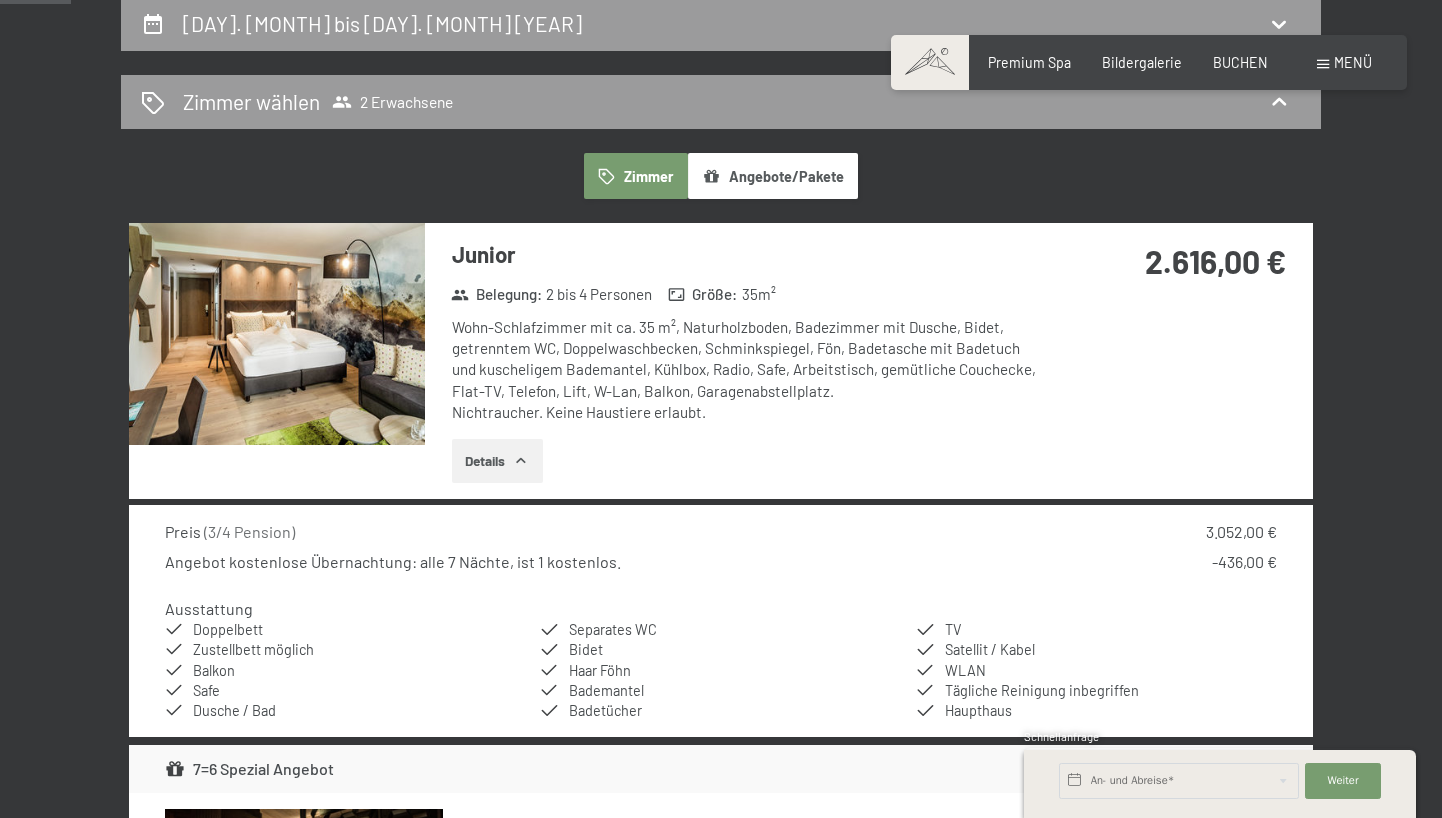 click at bounding box center (277, 334) 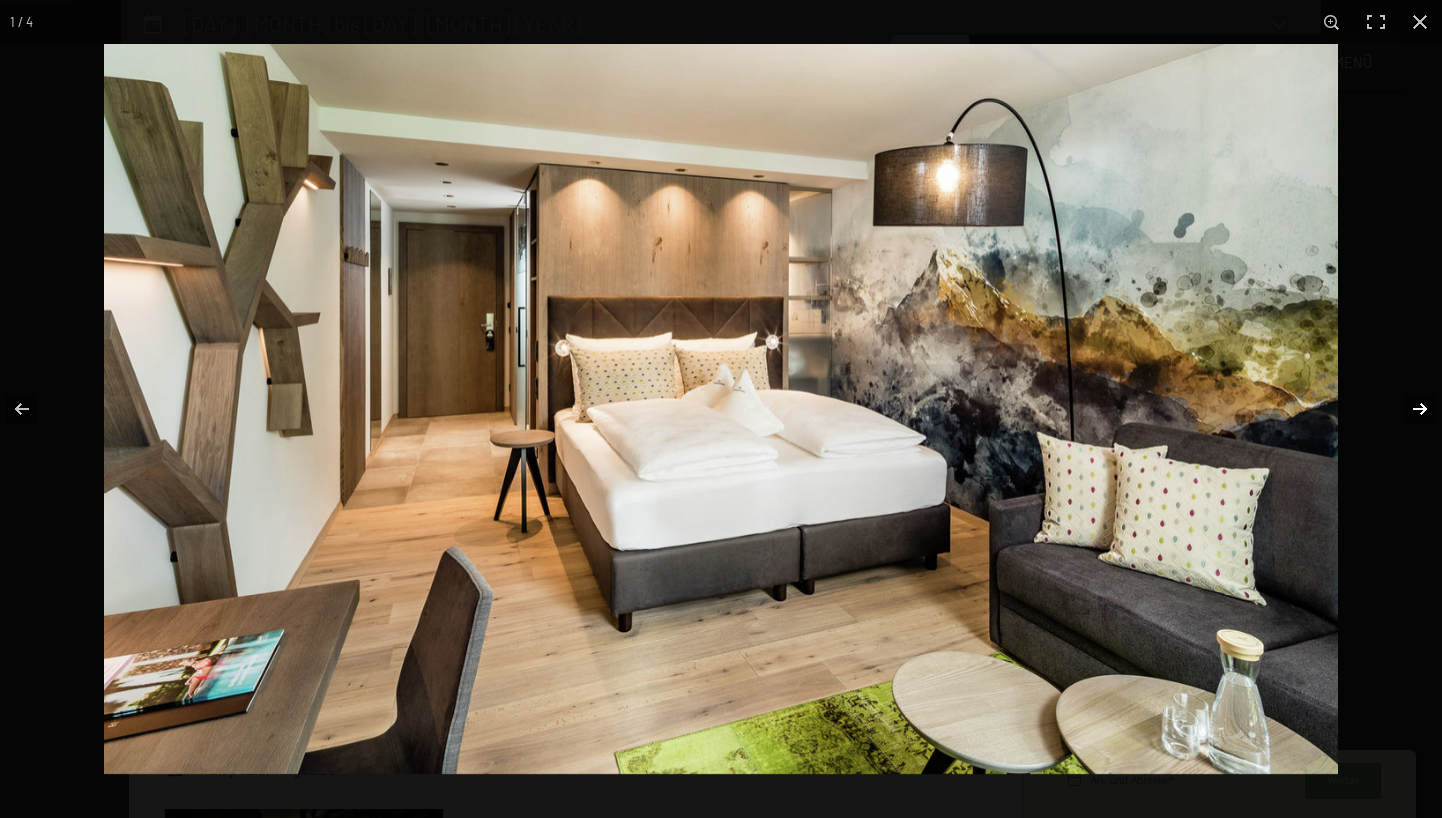 click at bounding box center [1407, 409] 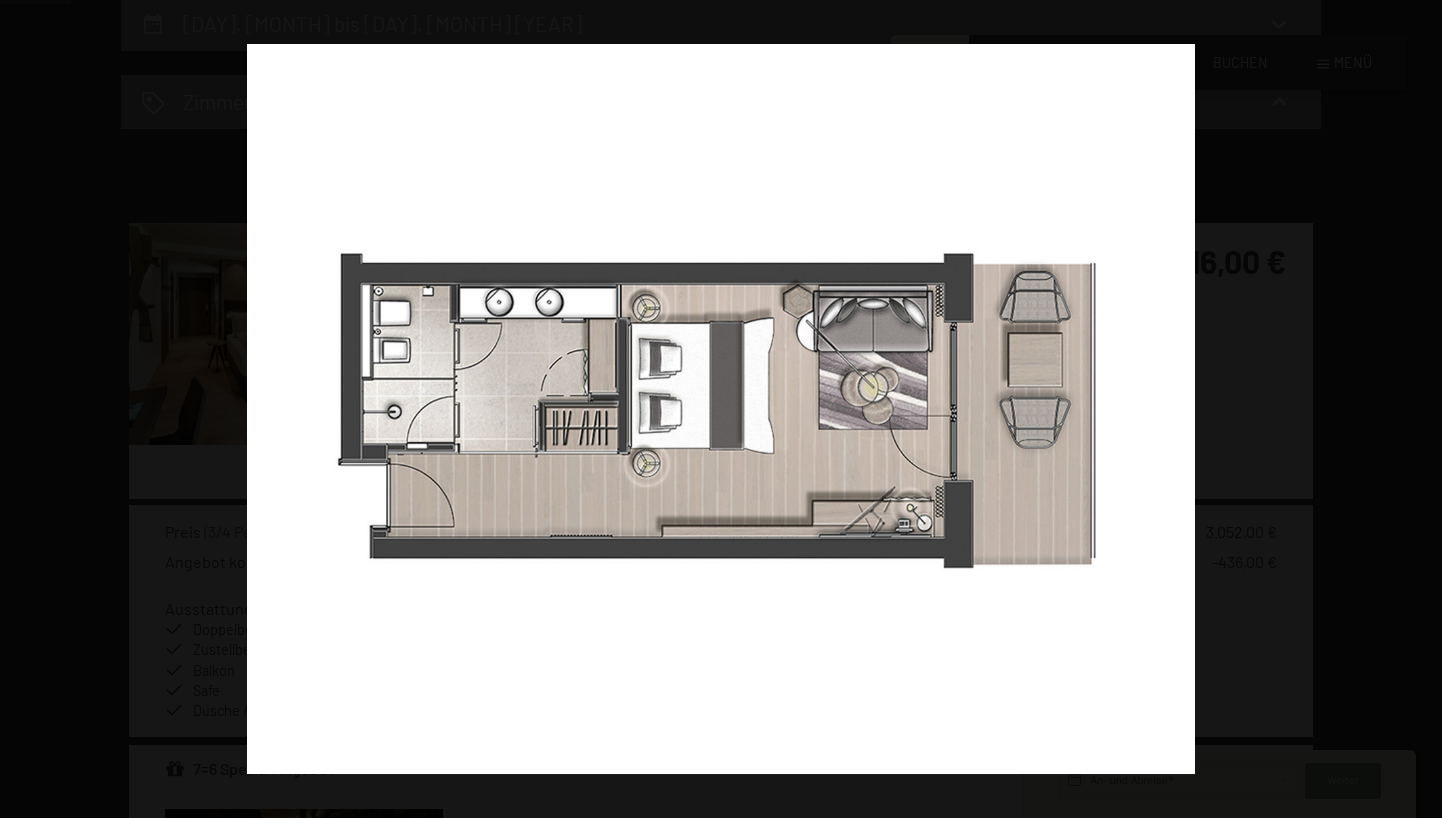 click at bounding box center [1407, 409] 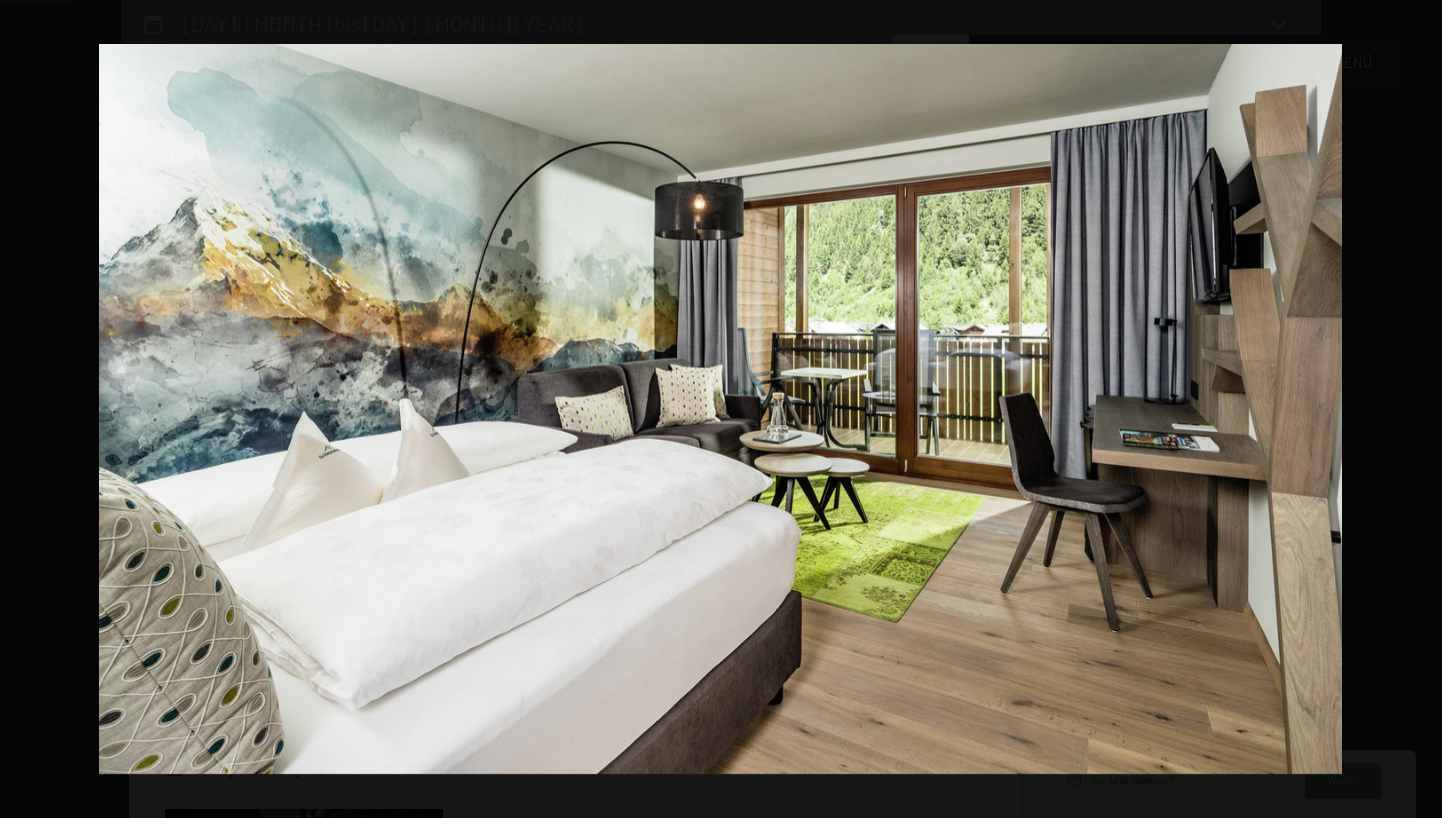 click at bounding box center [1407, 409] 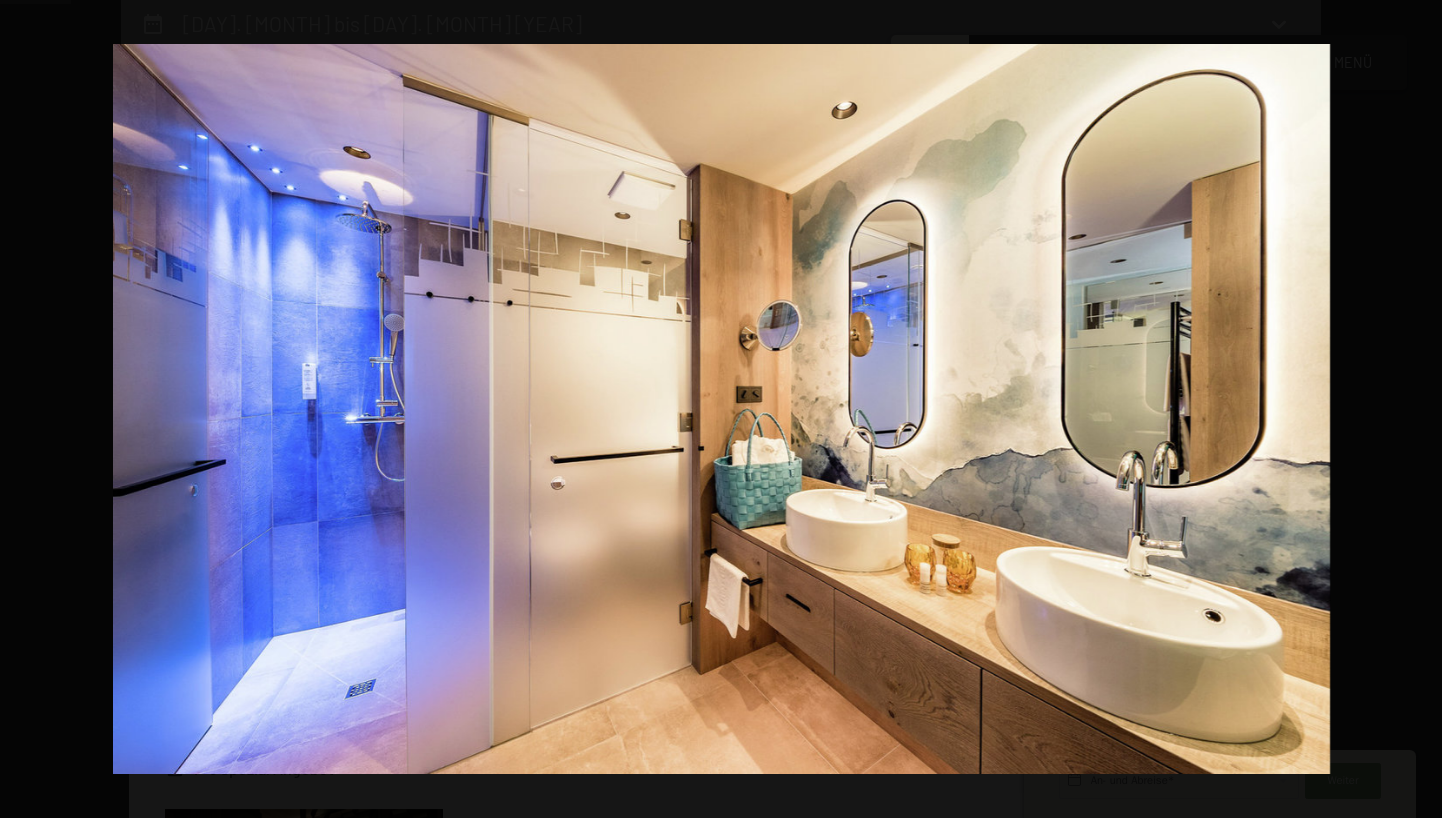 click at bounding box center [1407, 409] 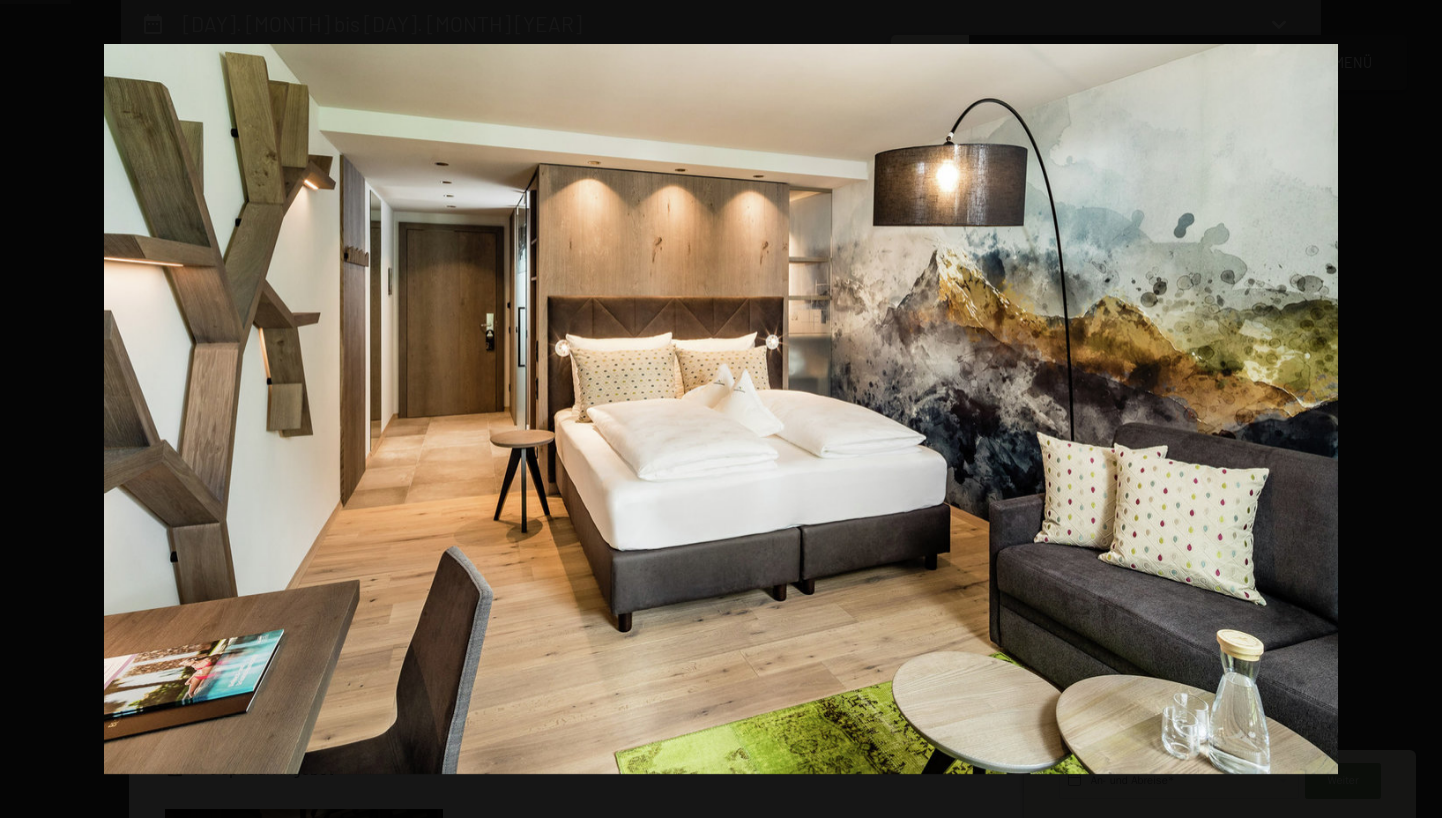 click at bounding box center [1407, 409] 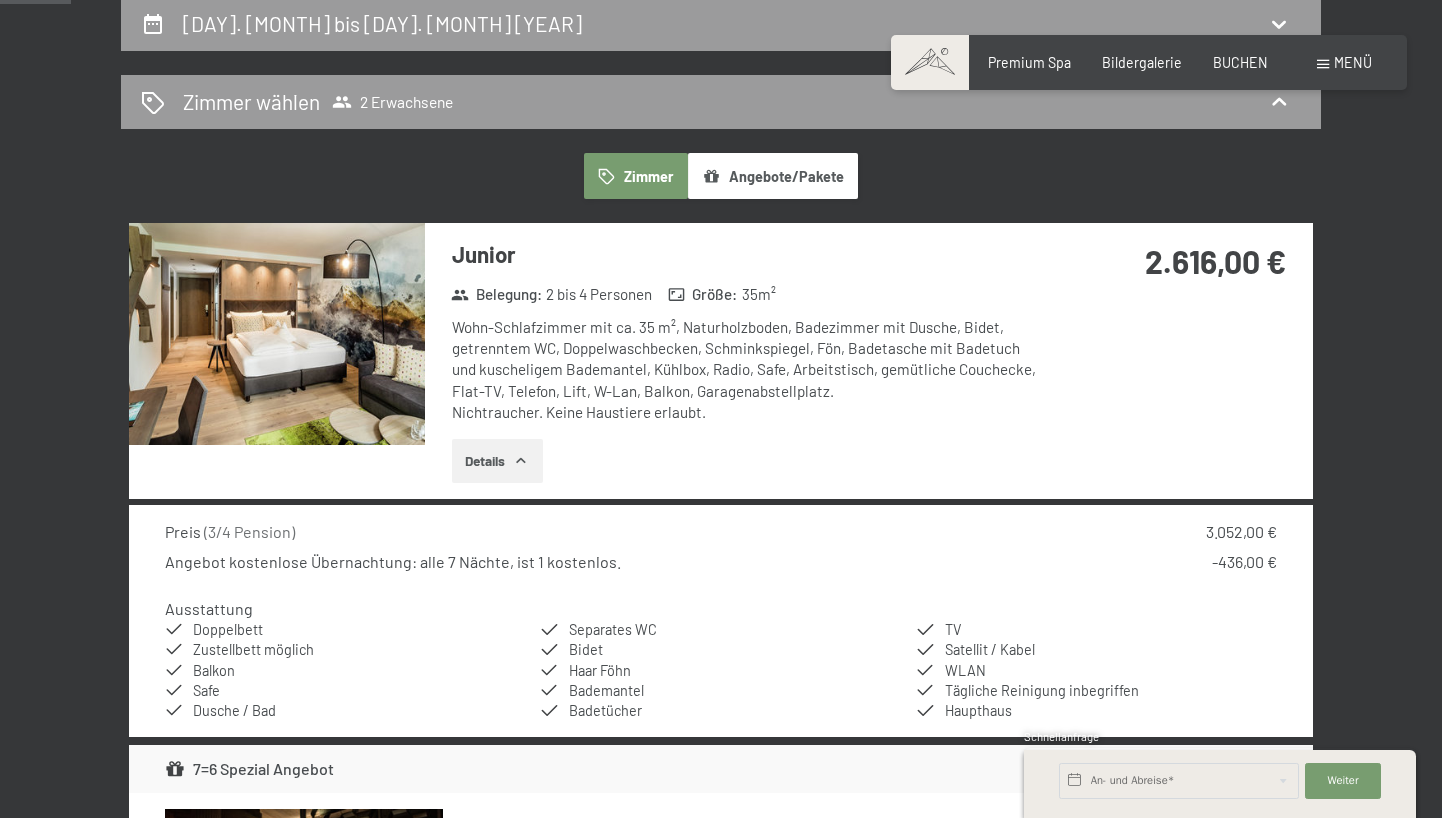 click at bounding box center [0, 0] 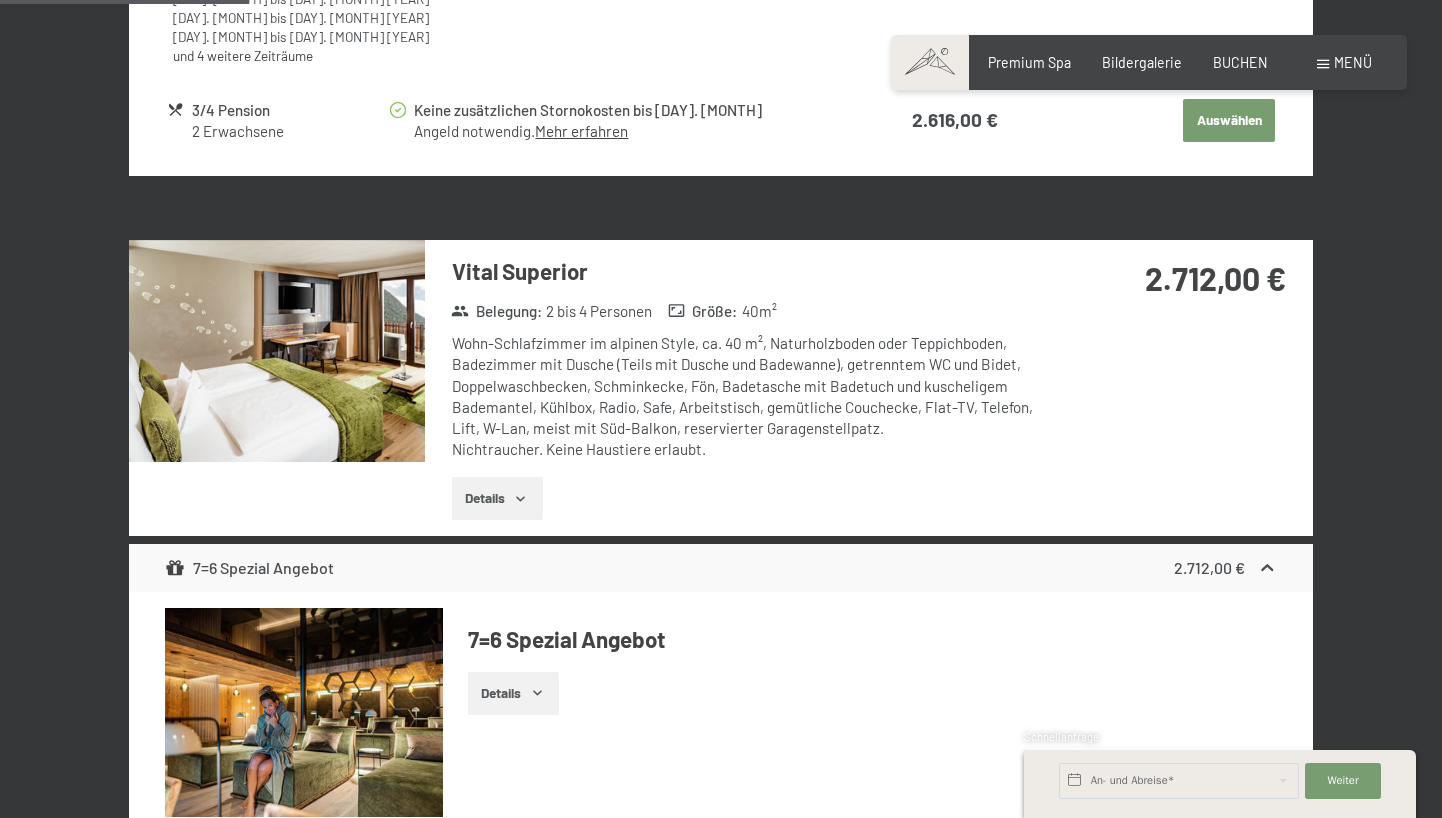 scroll, scrollTop: 1538, scrollLeft: 0, axis: vertical 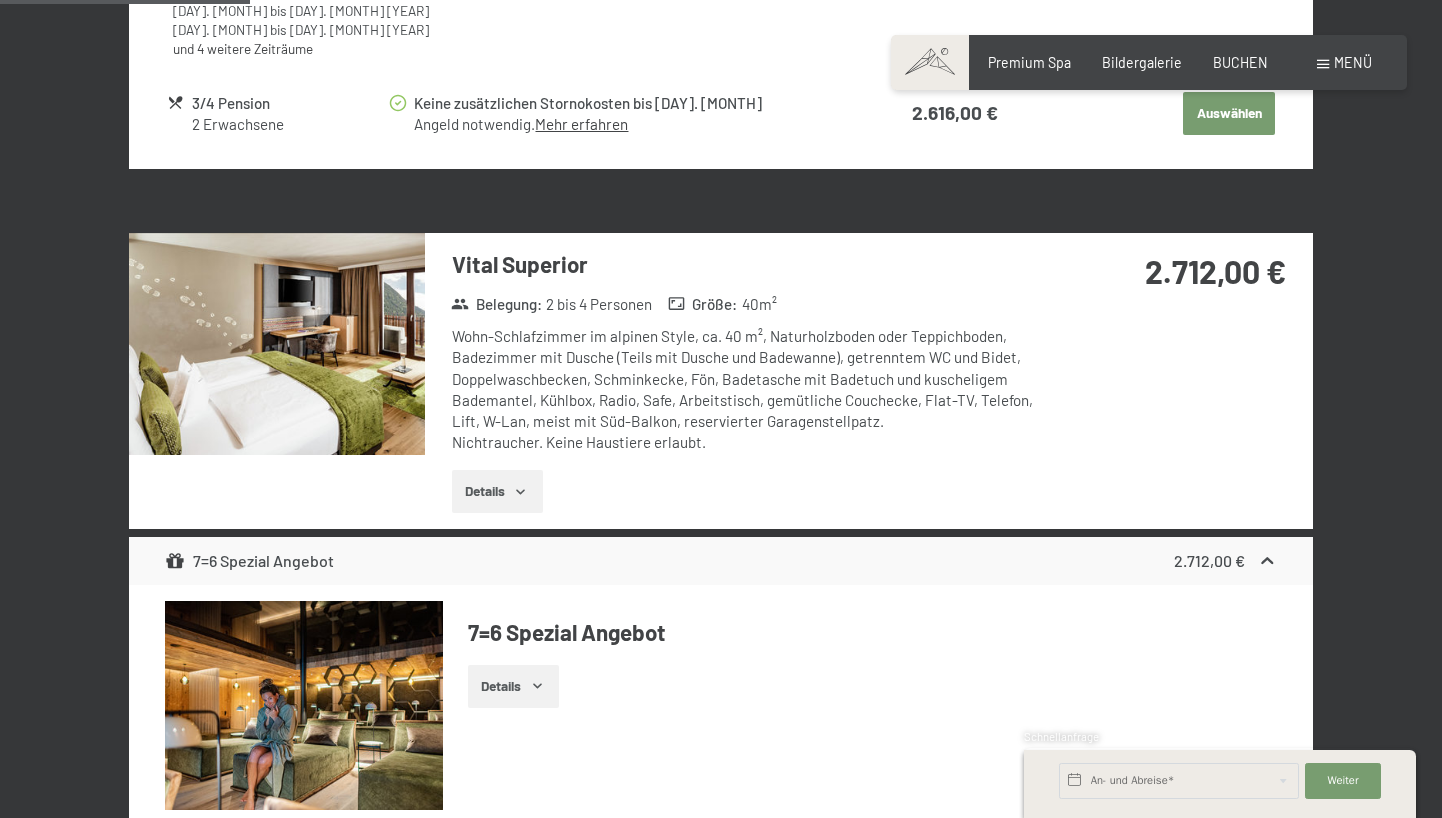 click on "Details" at bounding box center (497, 492) 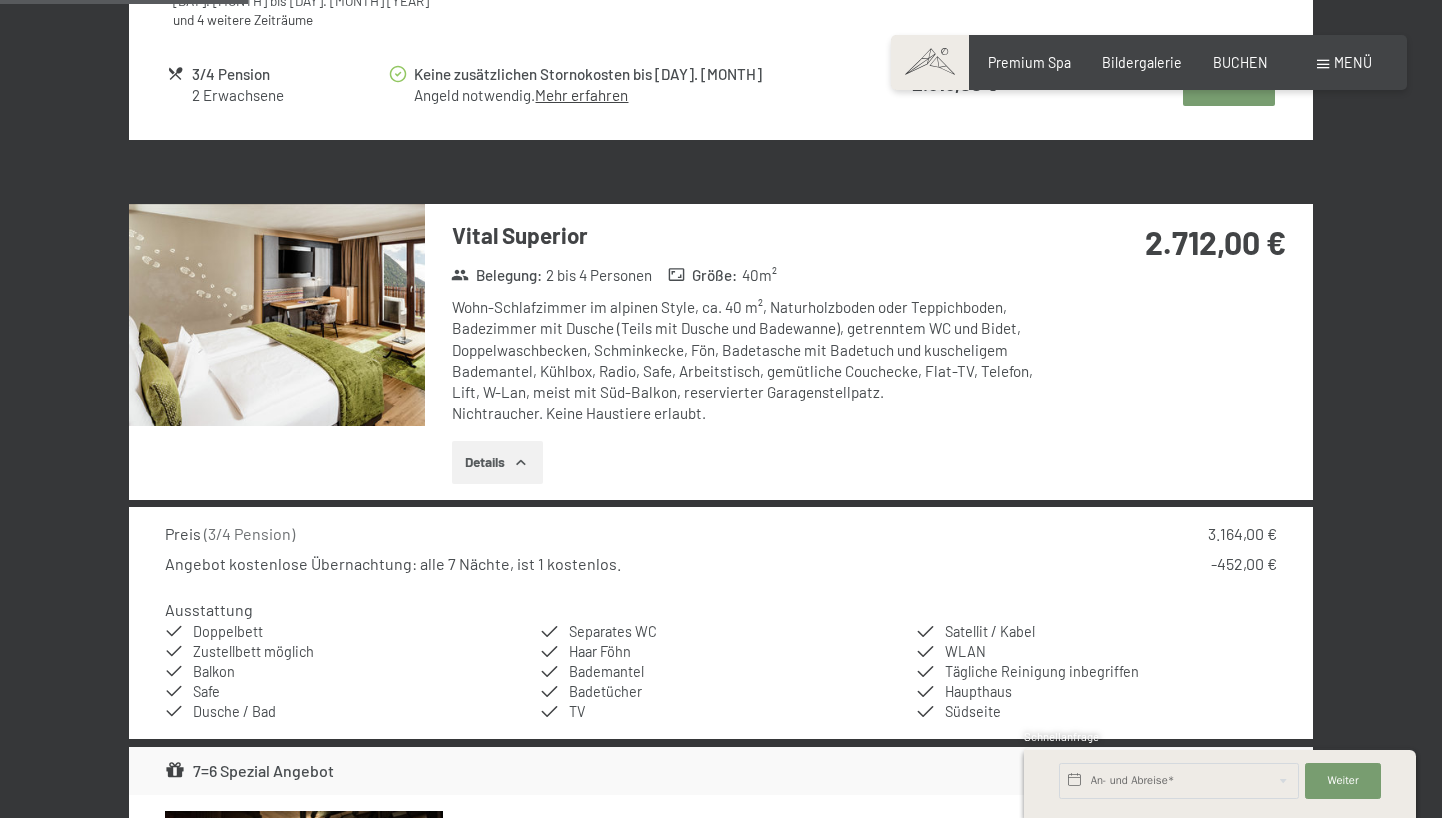 scroll, scrollTop: 1567, scrollLeft: 0, axis: vertical 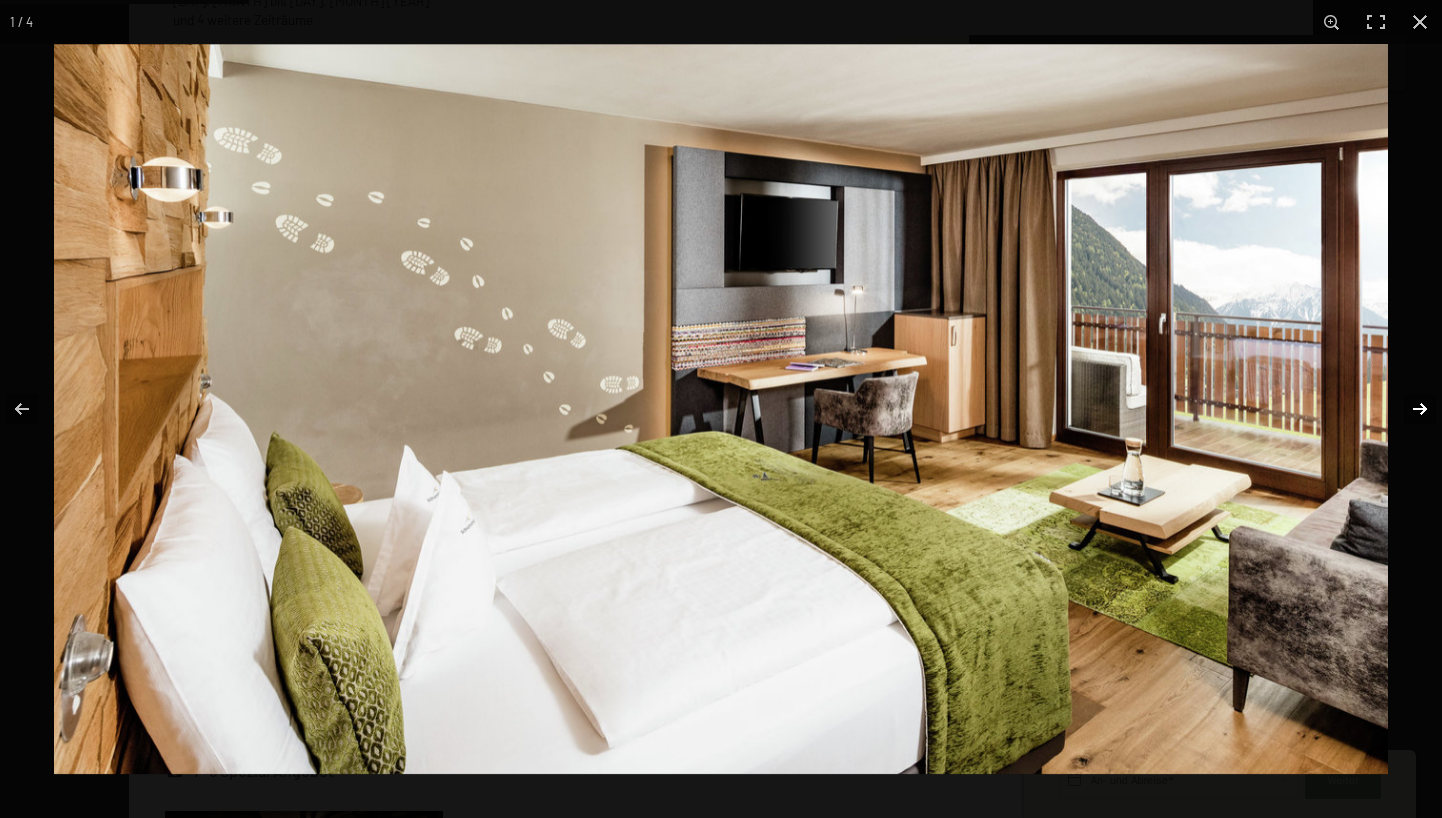 click at bounding box center [1407, 409] 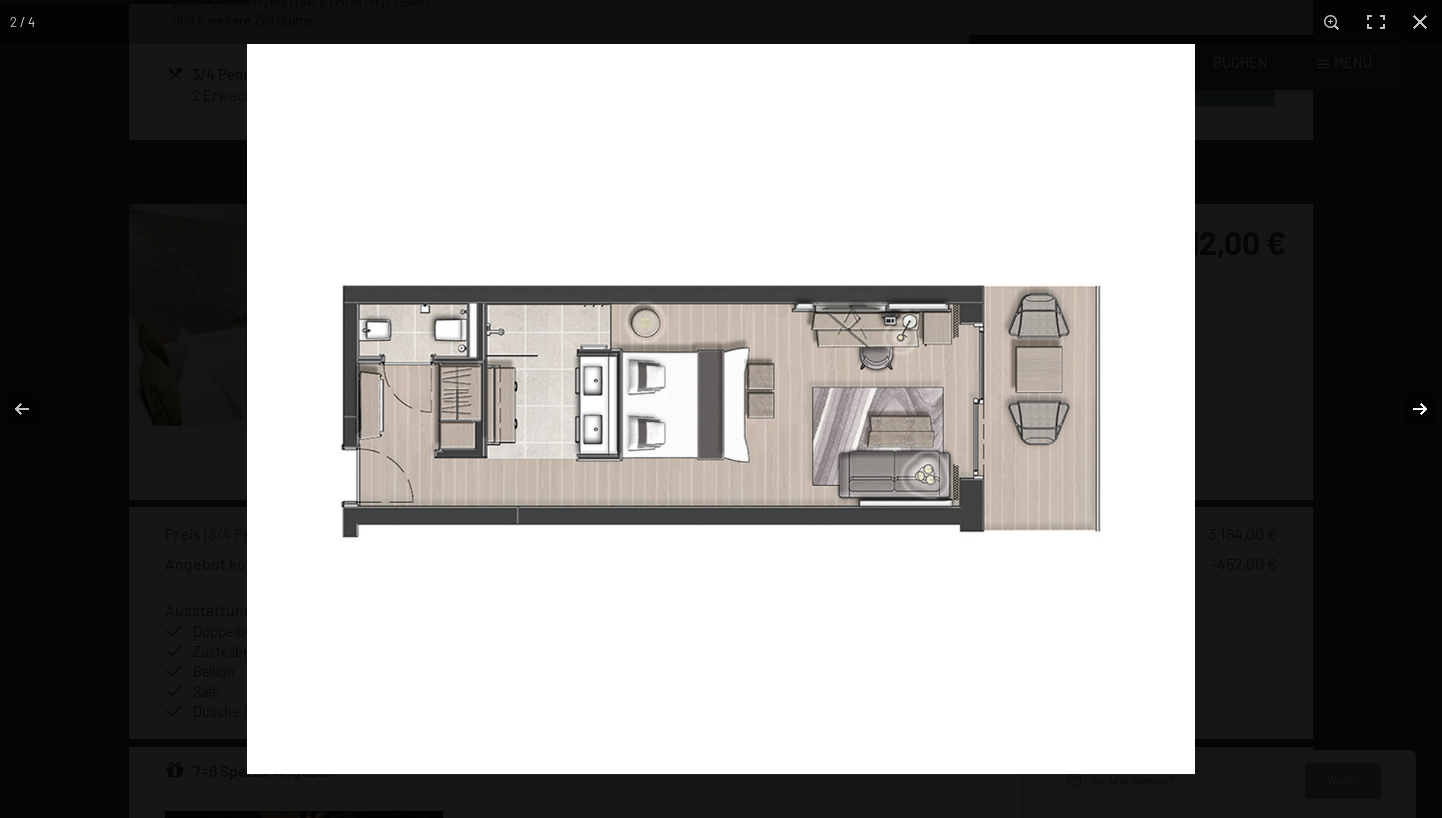 click at bounding box center [1407, 409] 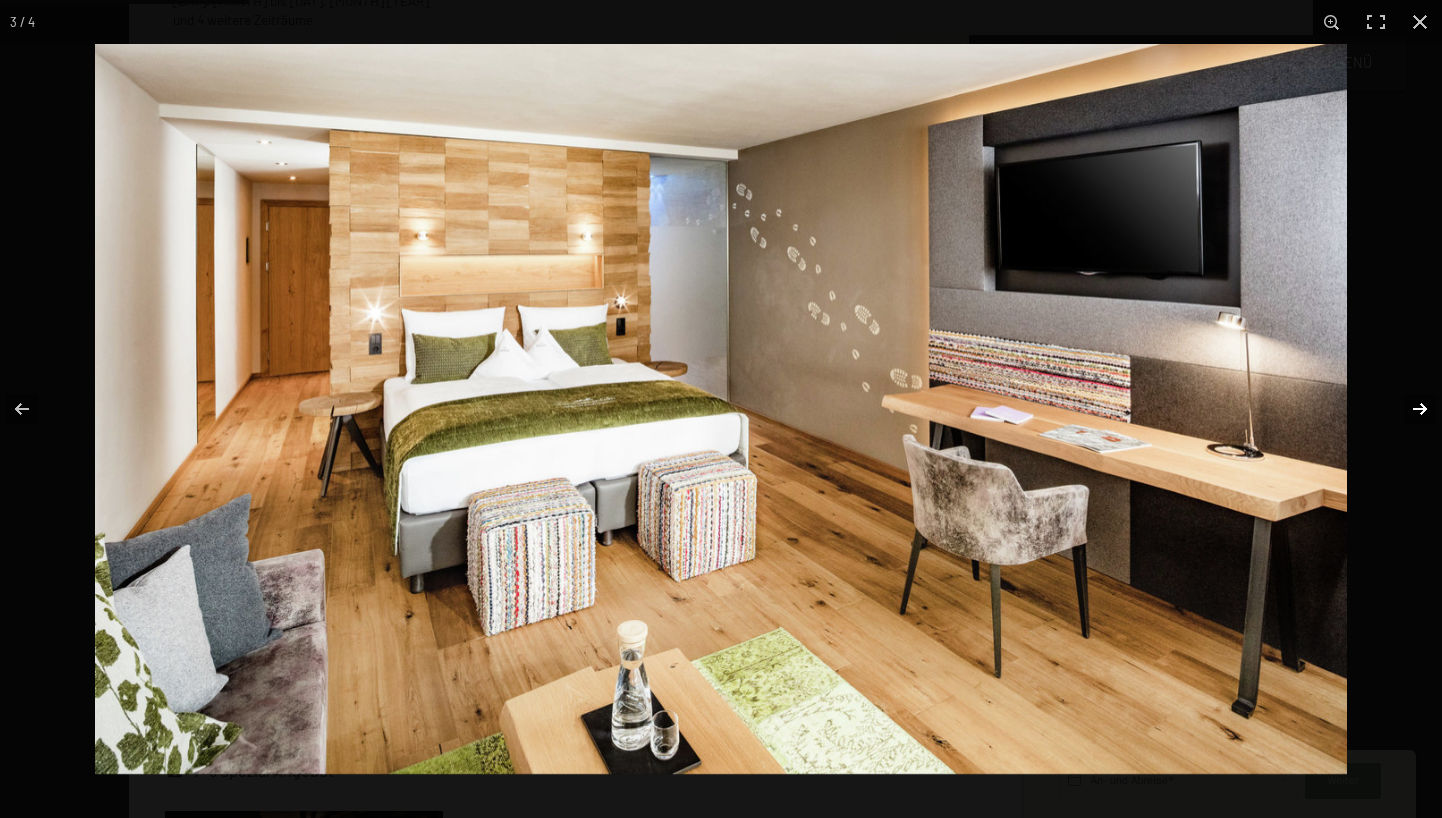 click at bounding box center [1407, 409] 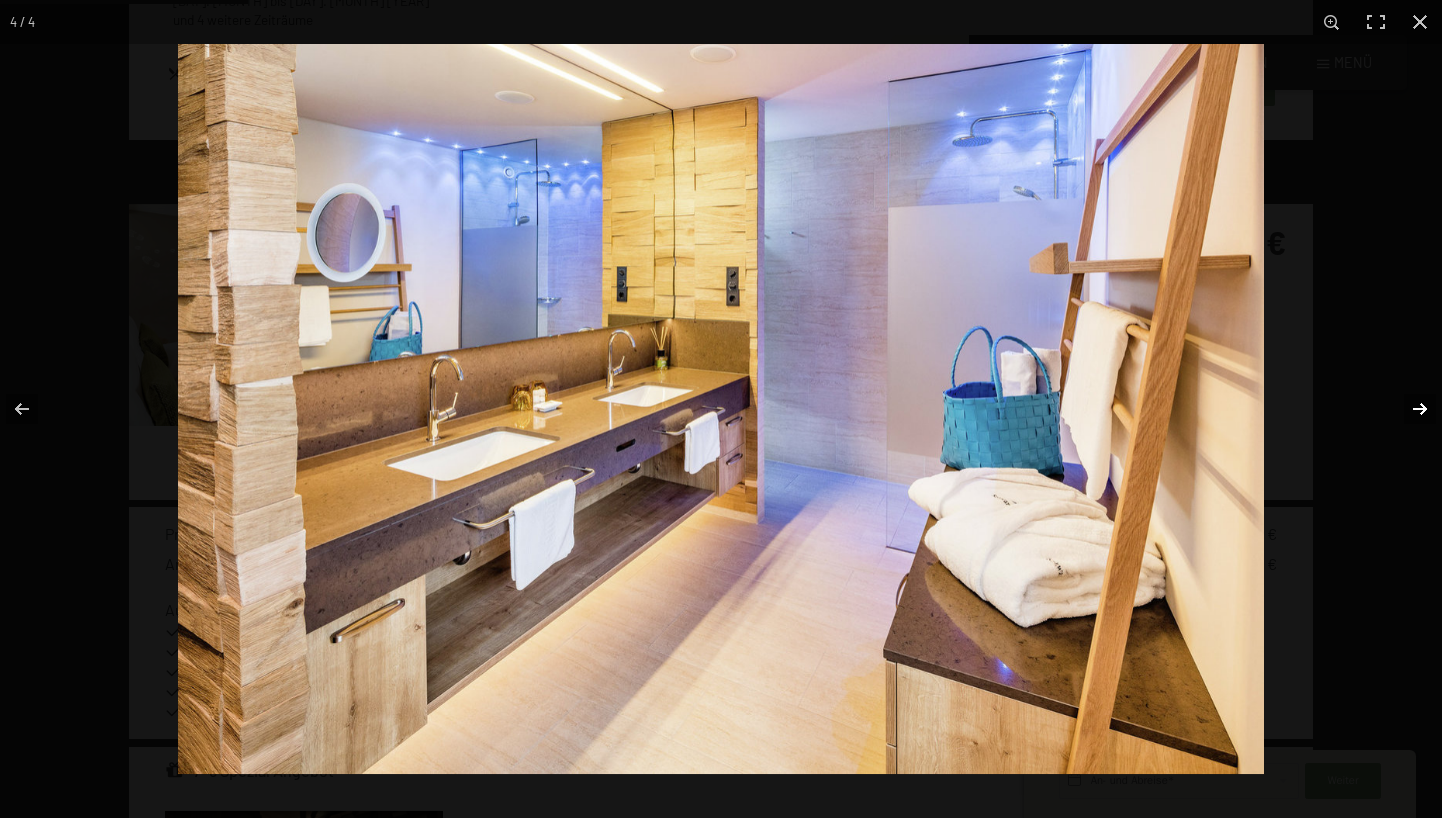 click at bounding box center [1407, 409] 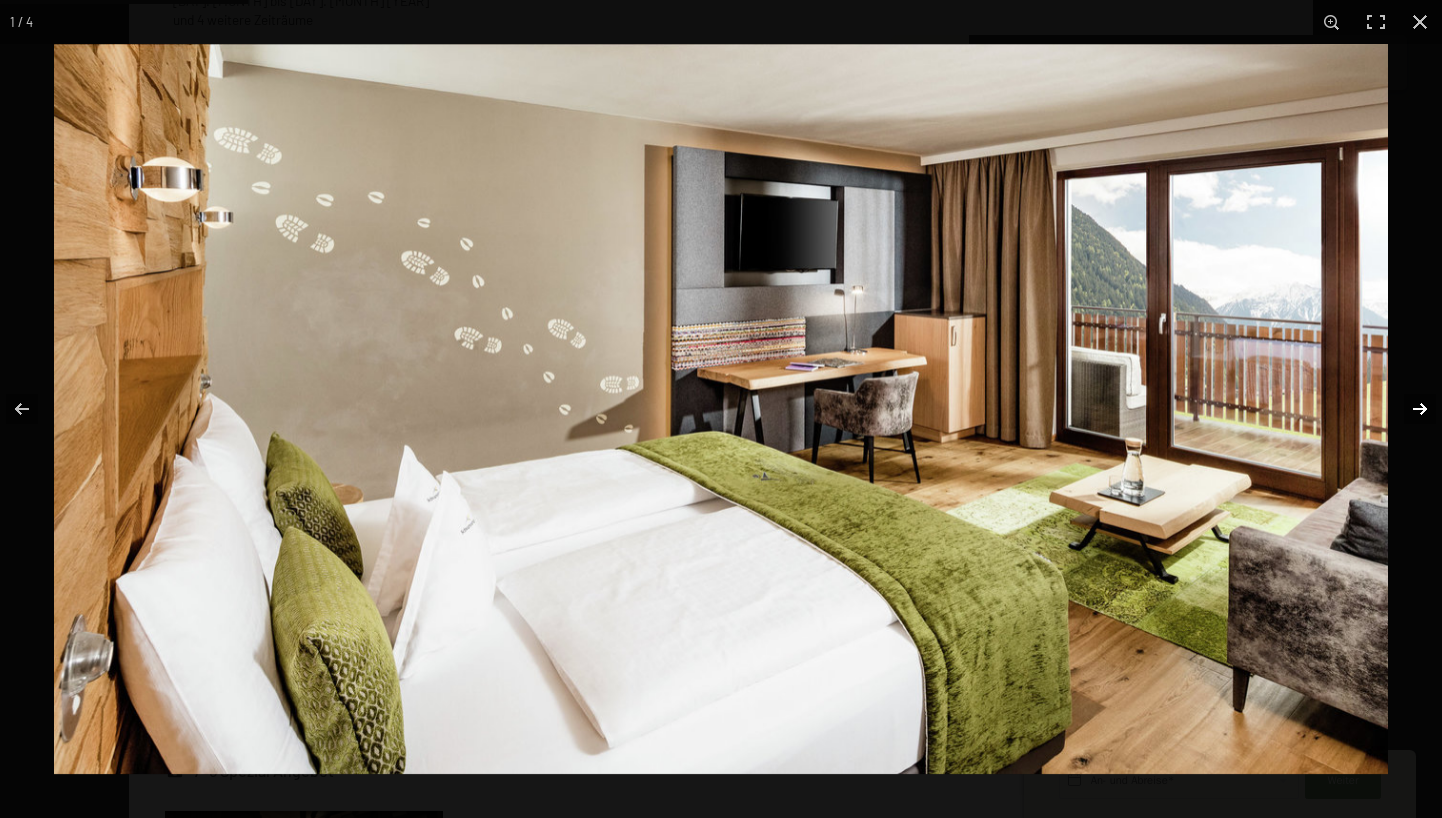 click at bounding box center [1407, 409] 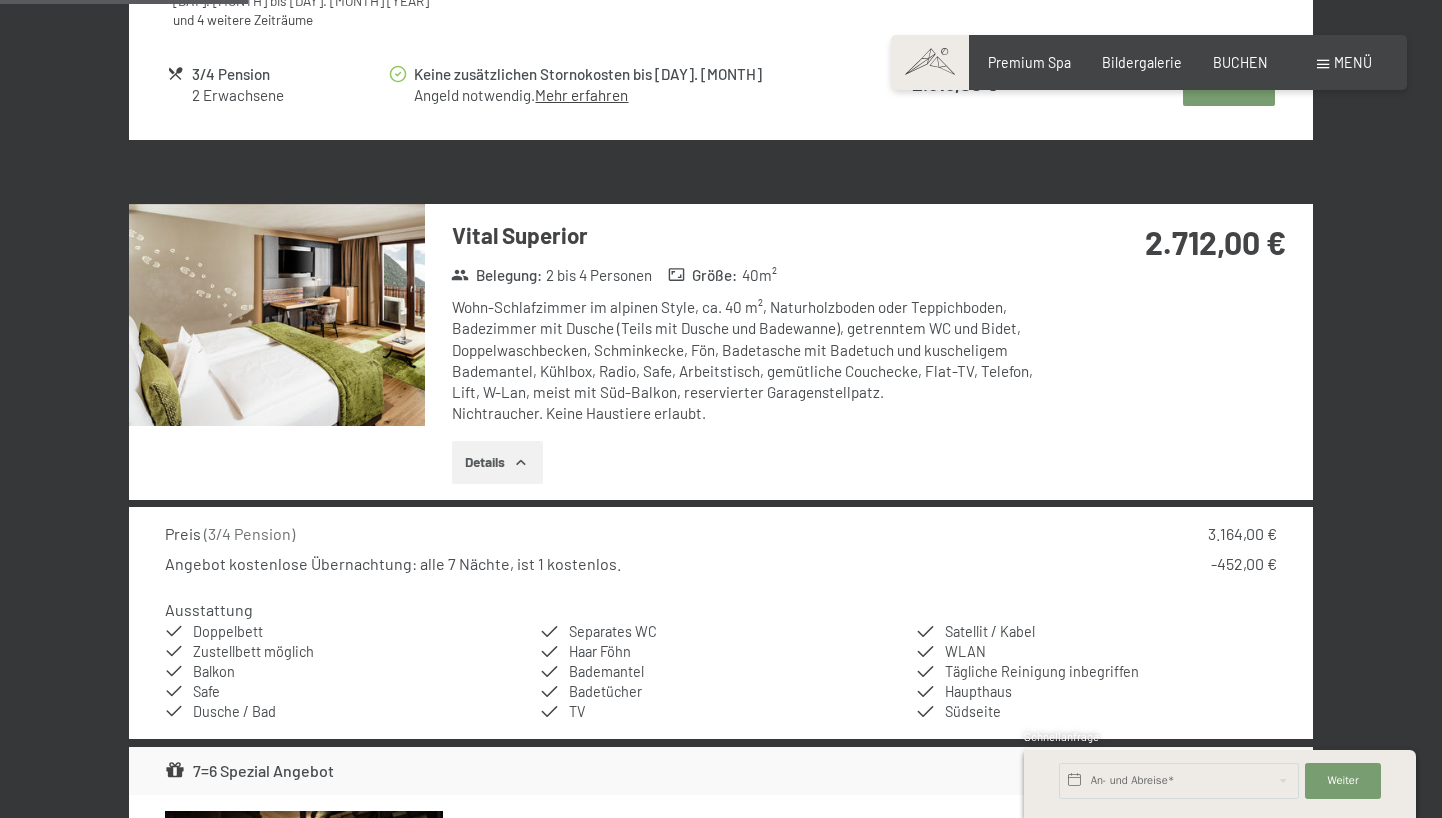 click at bounding box center [0, 0] 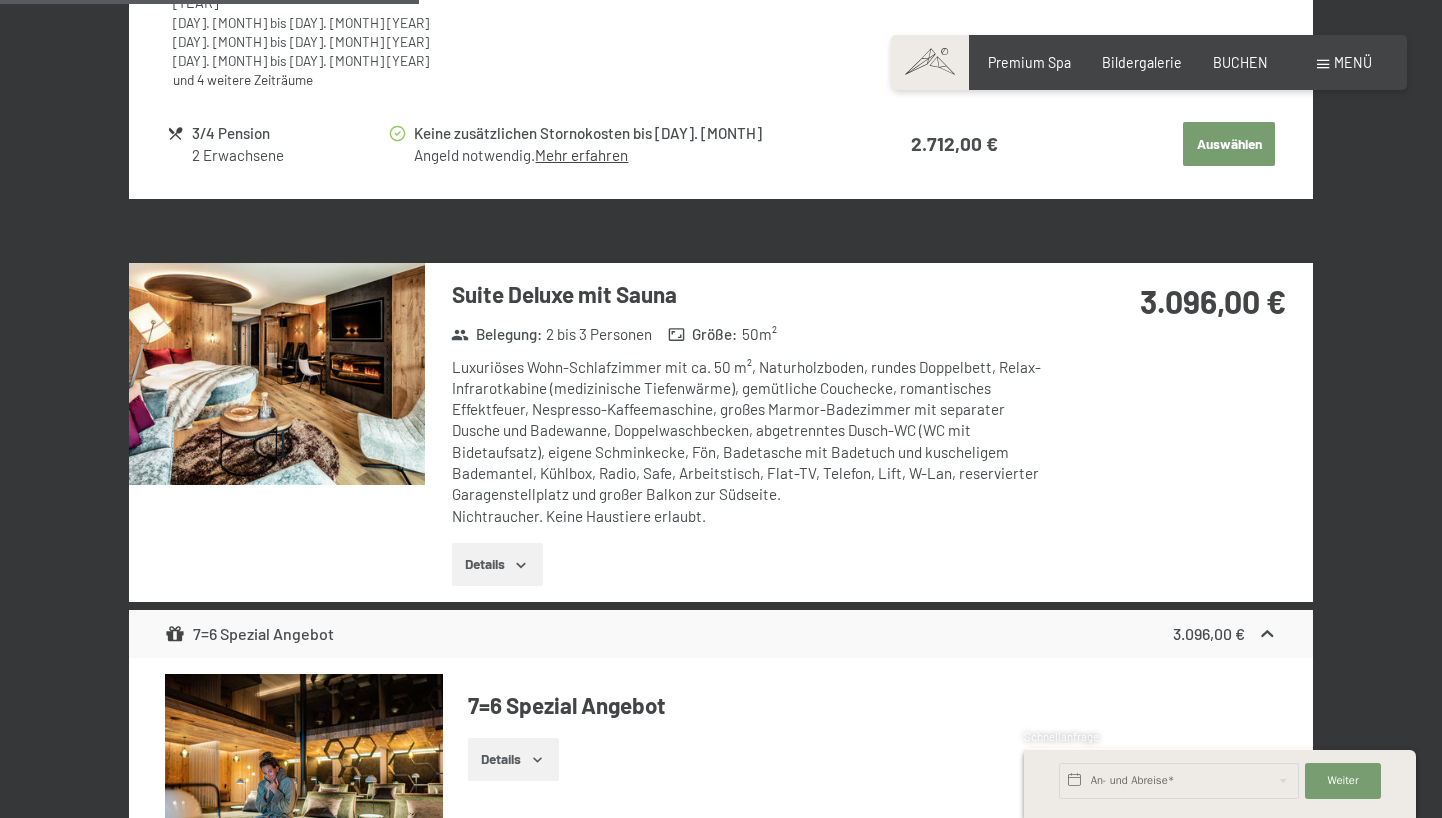 scroll, scrollTop: 2652, scrollLeft: 0, axis: vertical 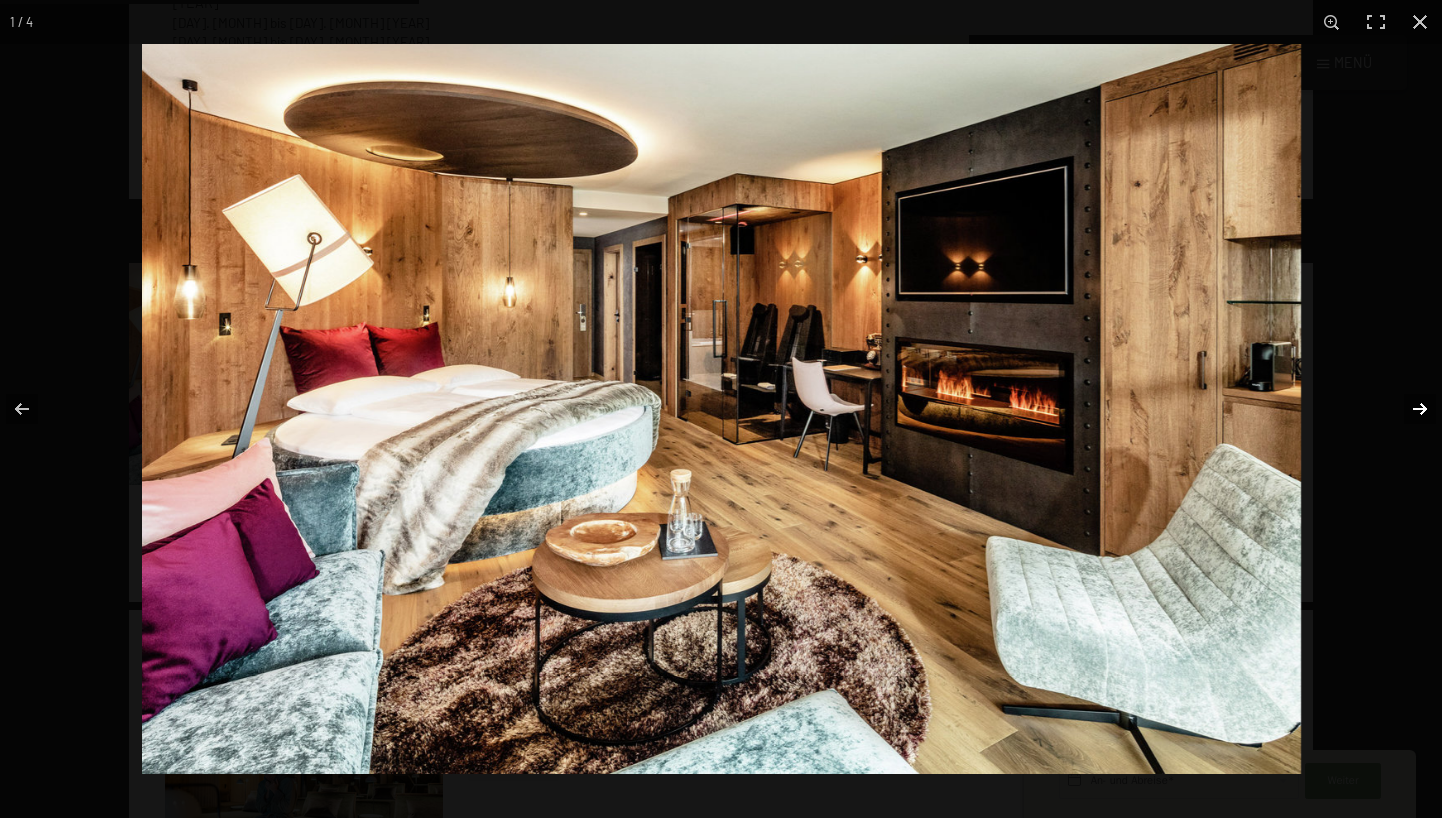 click at bounding box center [1407, 409] 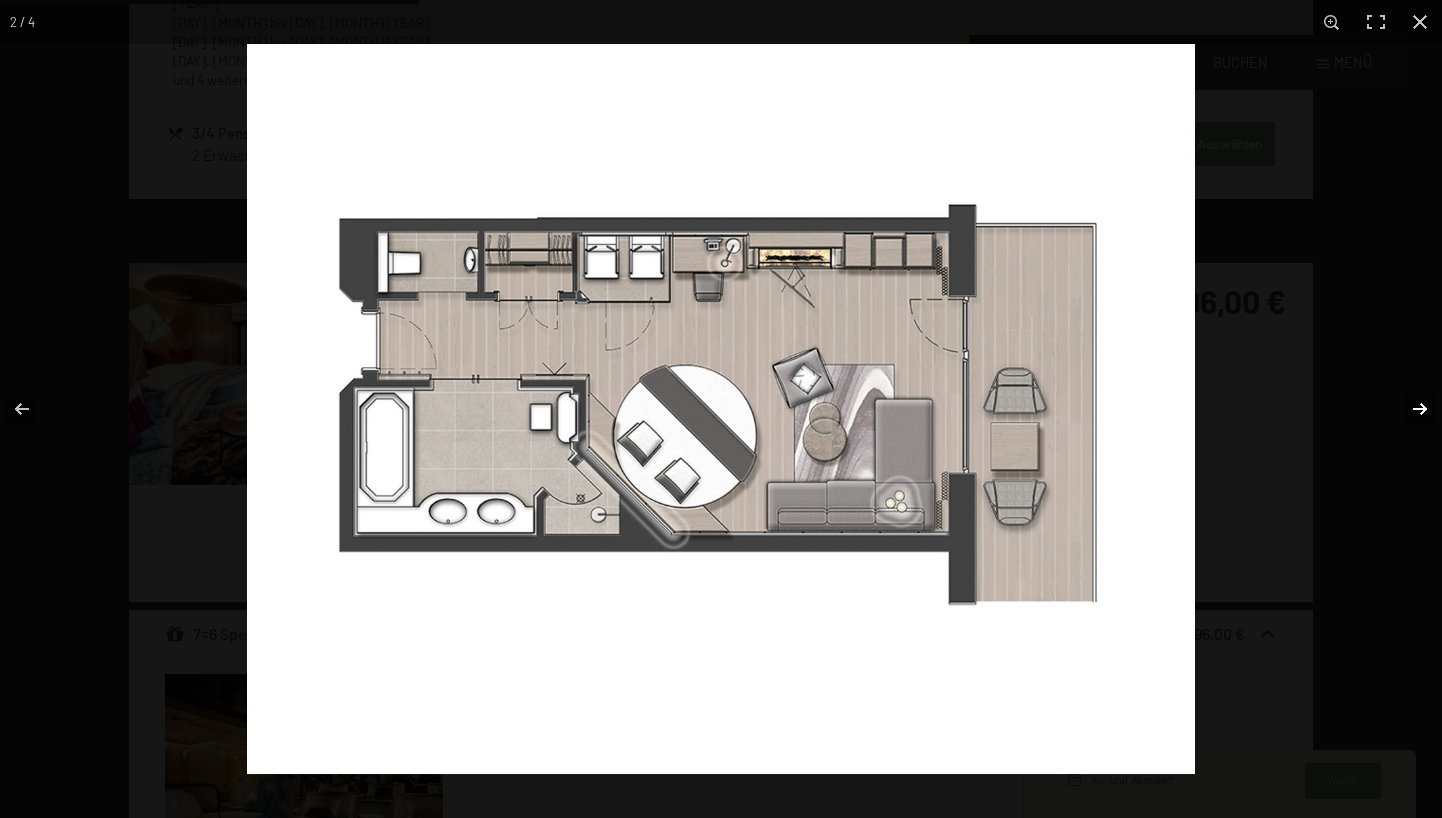 click at bounding box center [1407, 409] 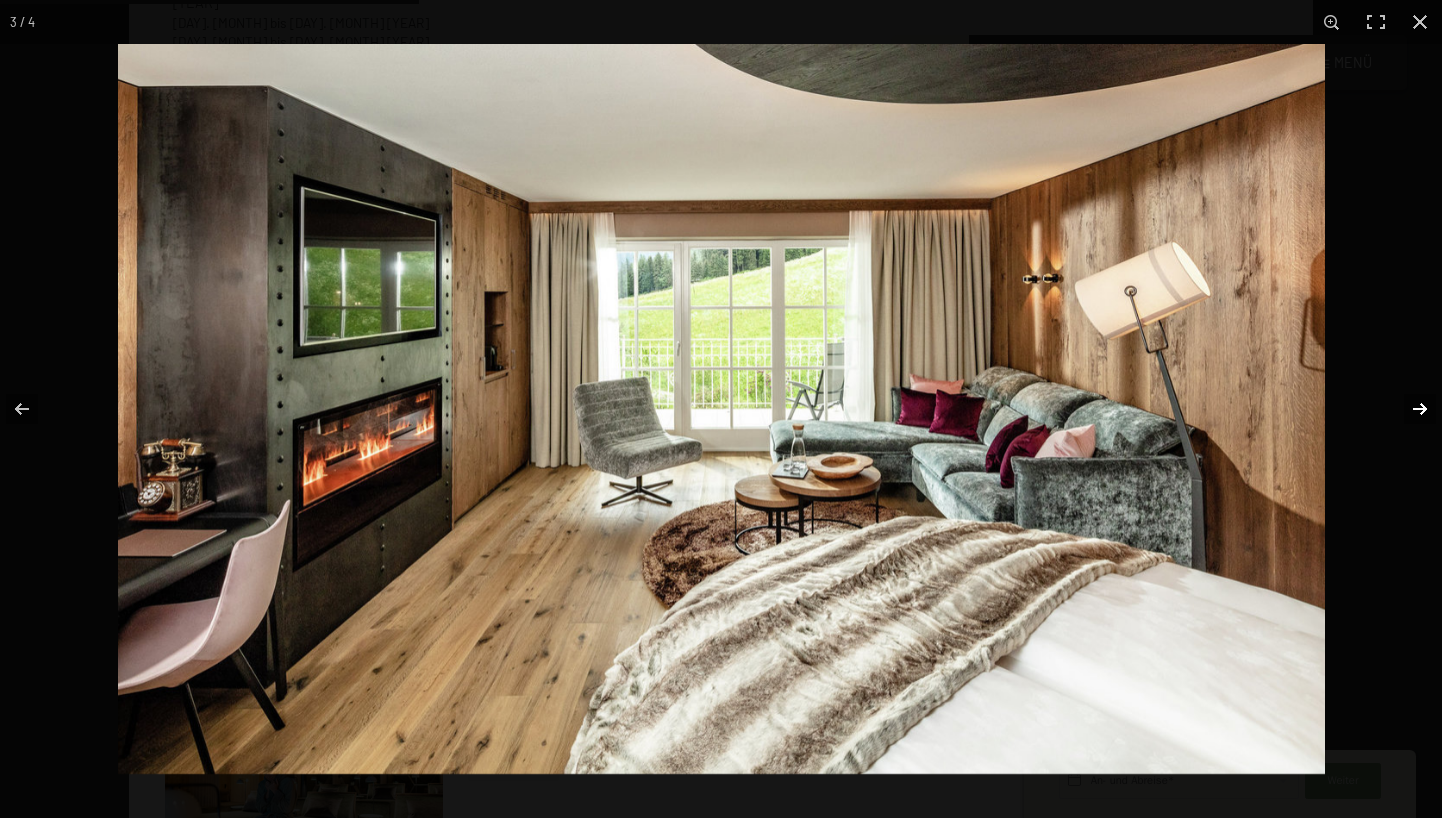 click at bounding box center (1407, 409) 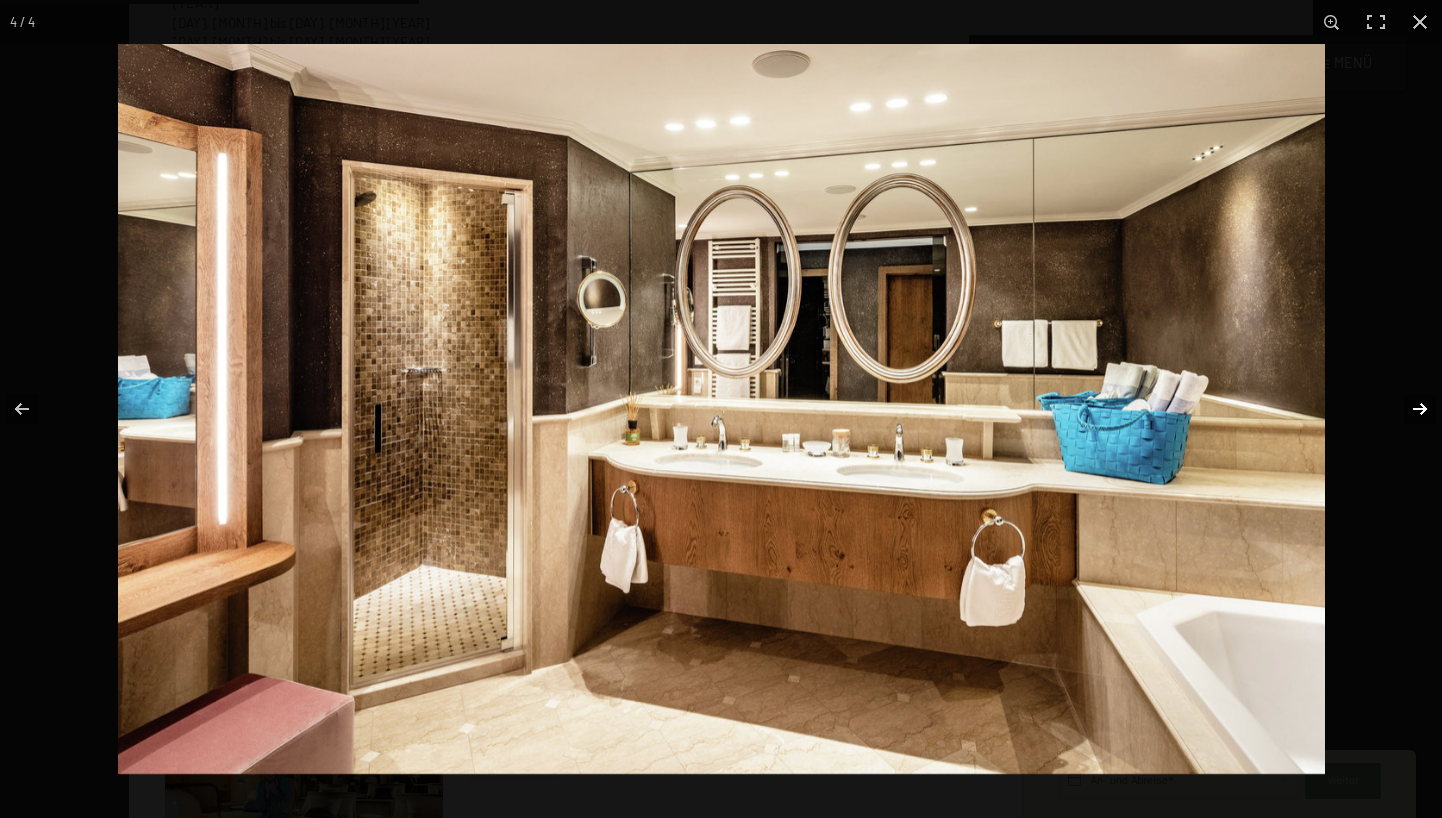 click at bounding box center (1407, 409) 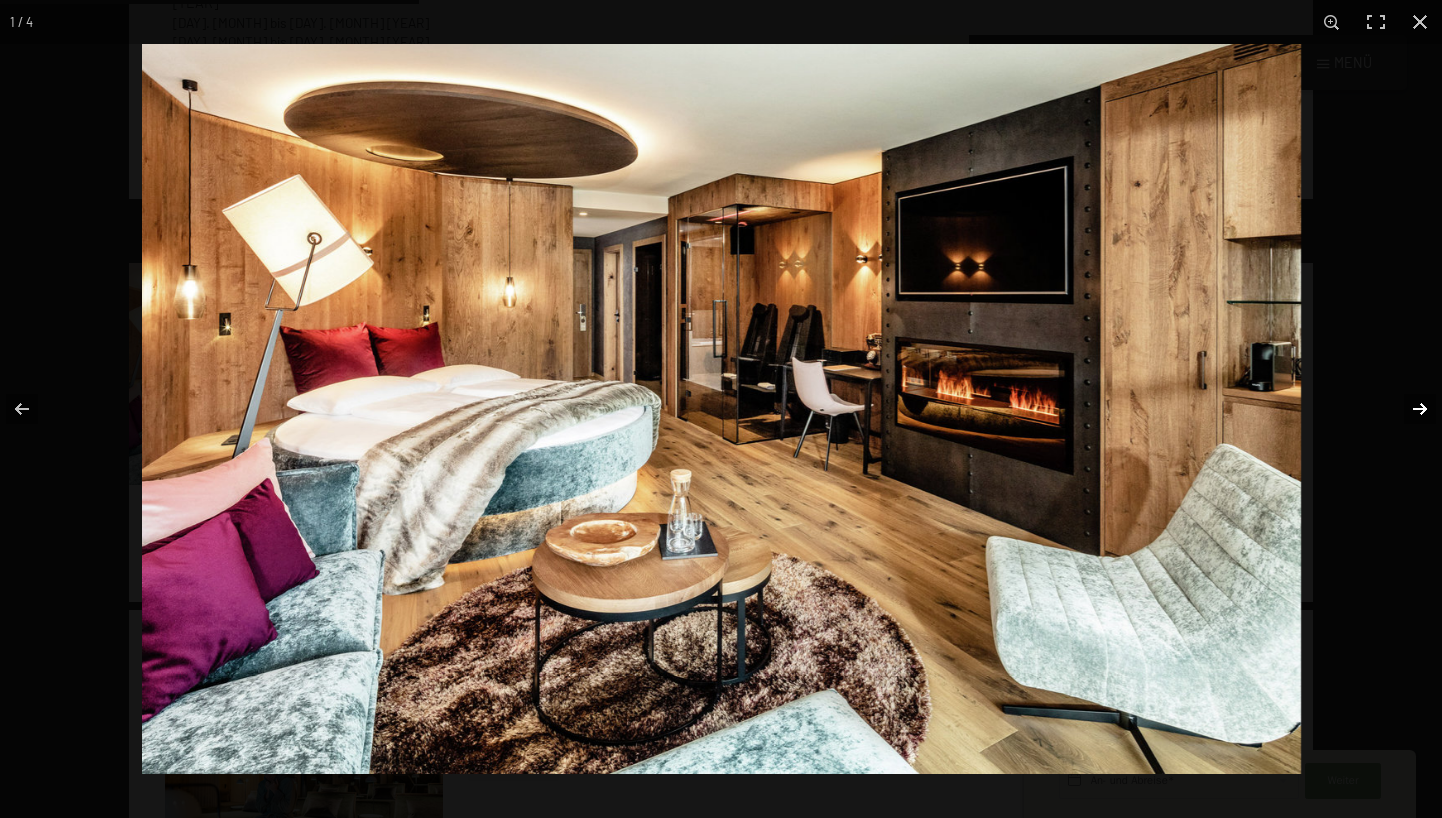 click at bounding box center [1407, 409] 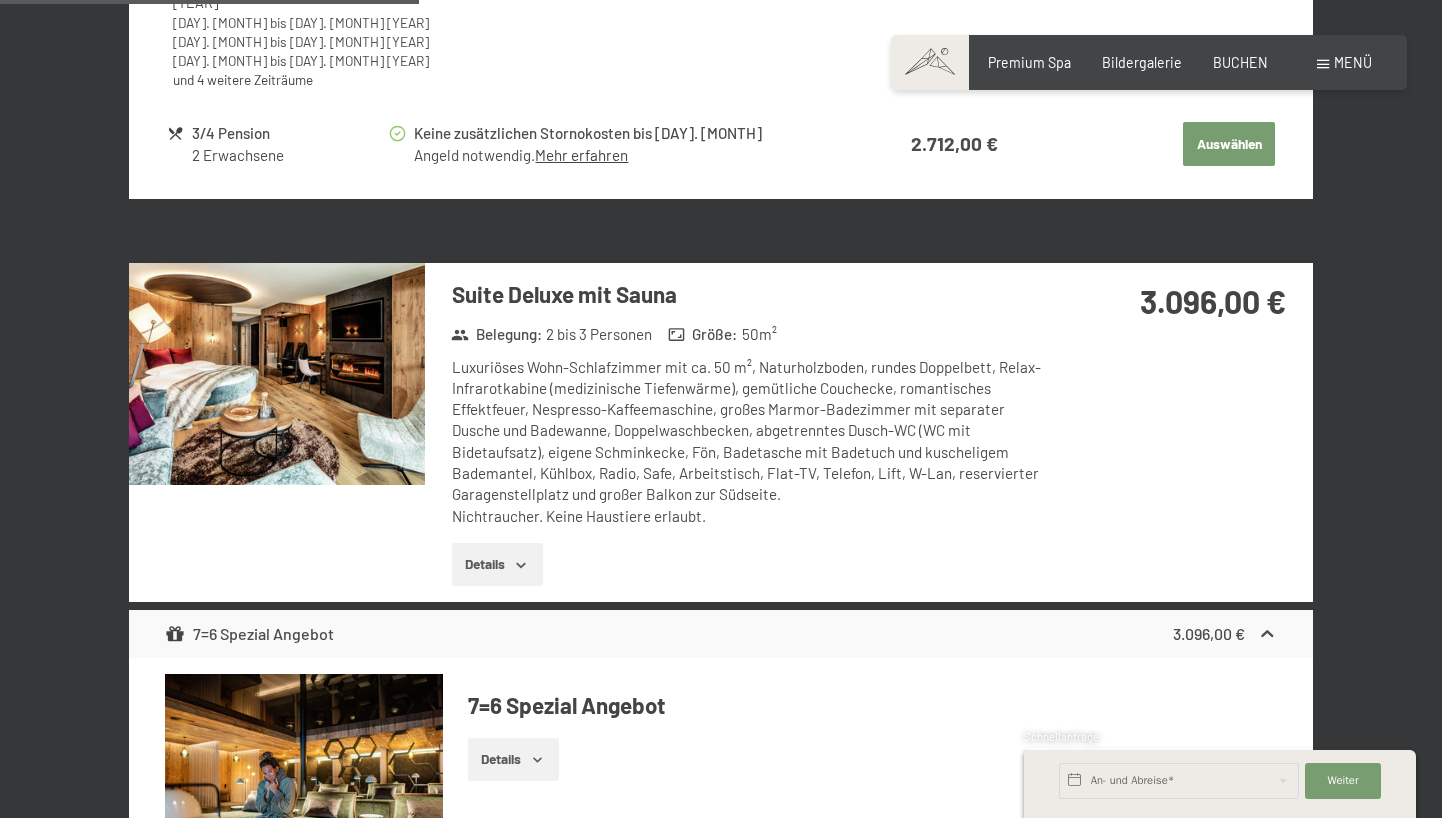 click at bounding box center [0, 0] 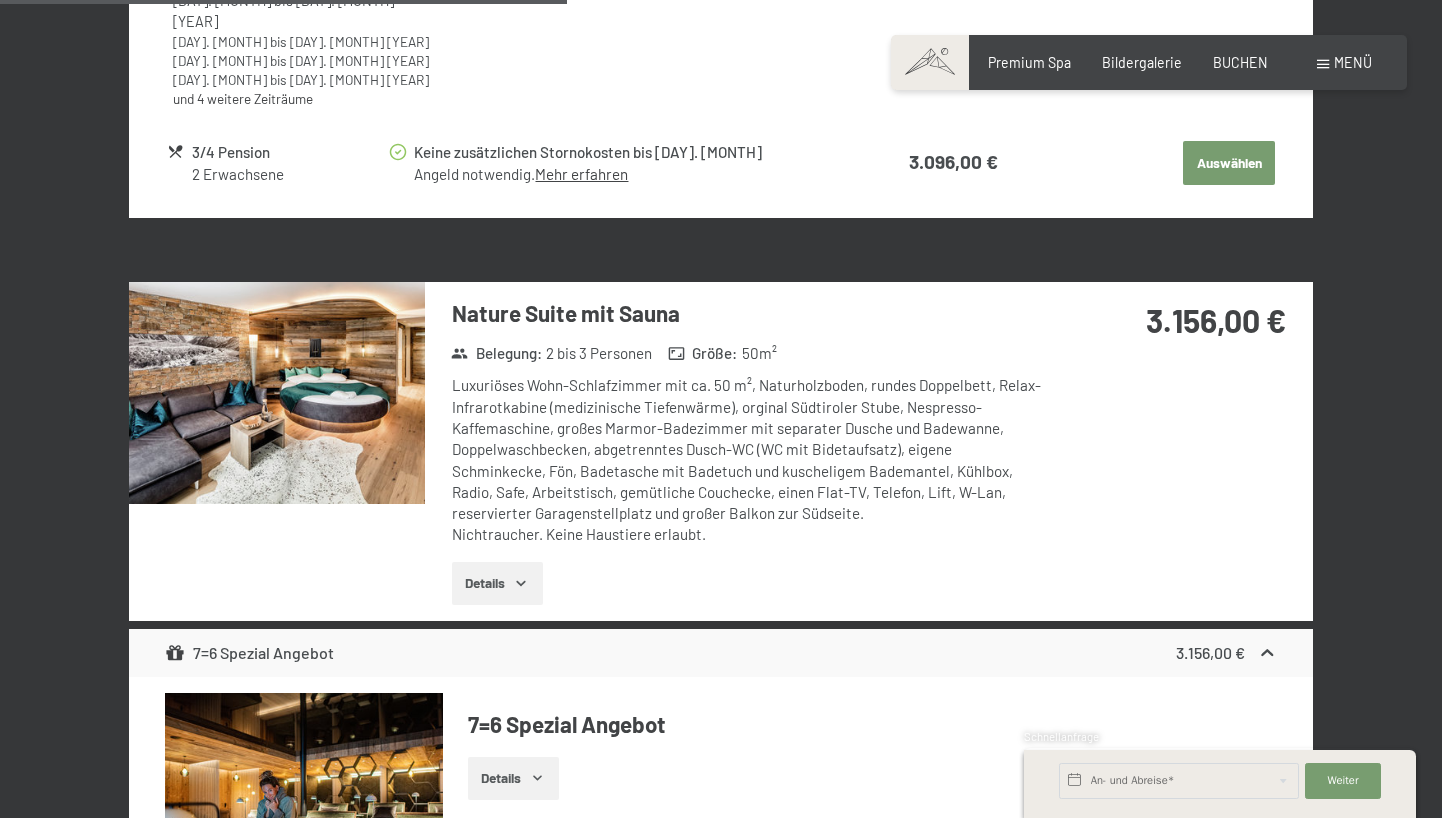 scroll, scrollTop: 3584, scrollLeft: 0, axis: vertical 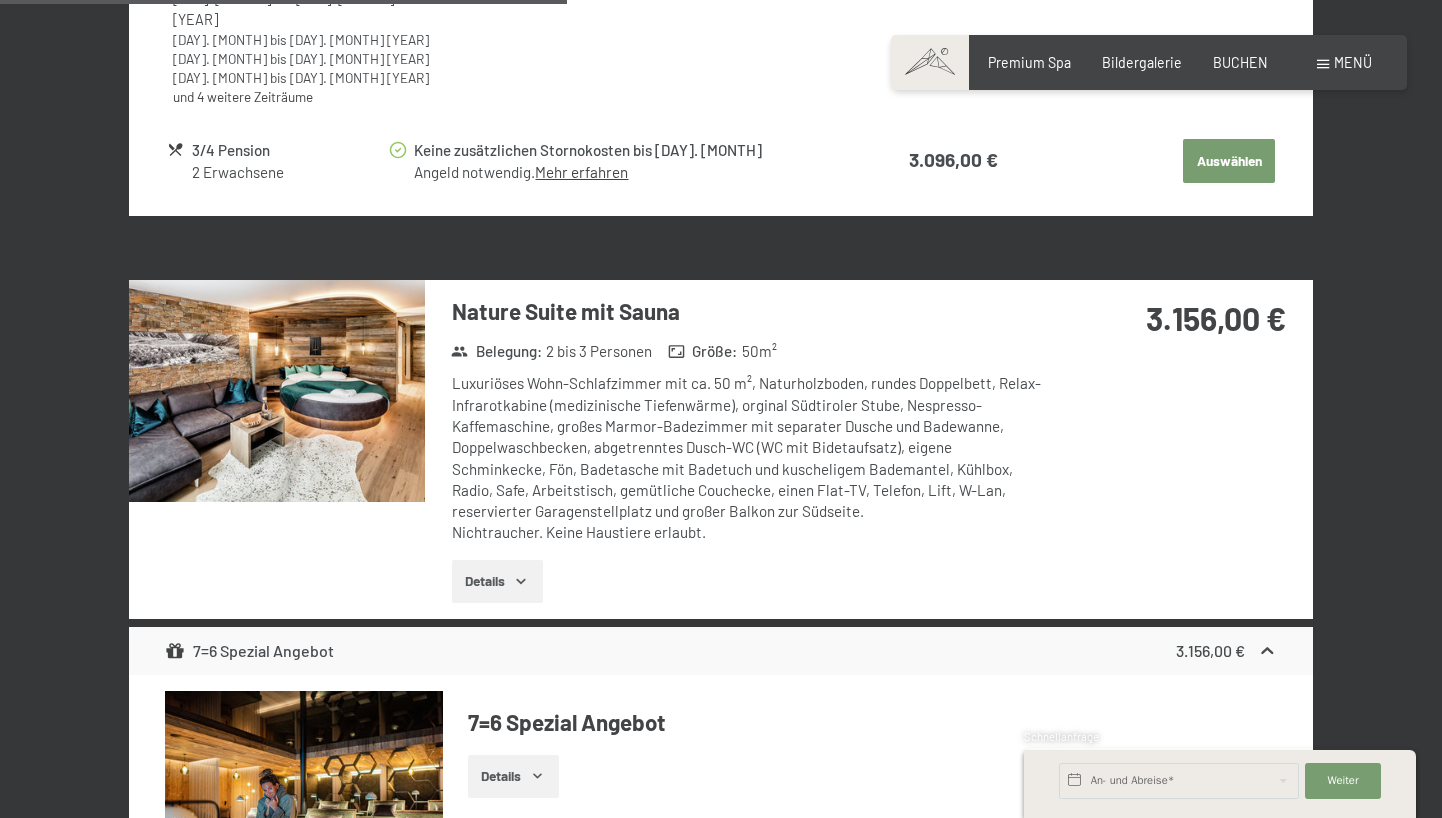 click at bounding box center [277, 391] 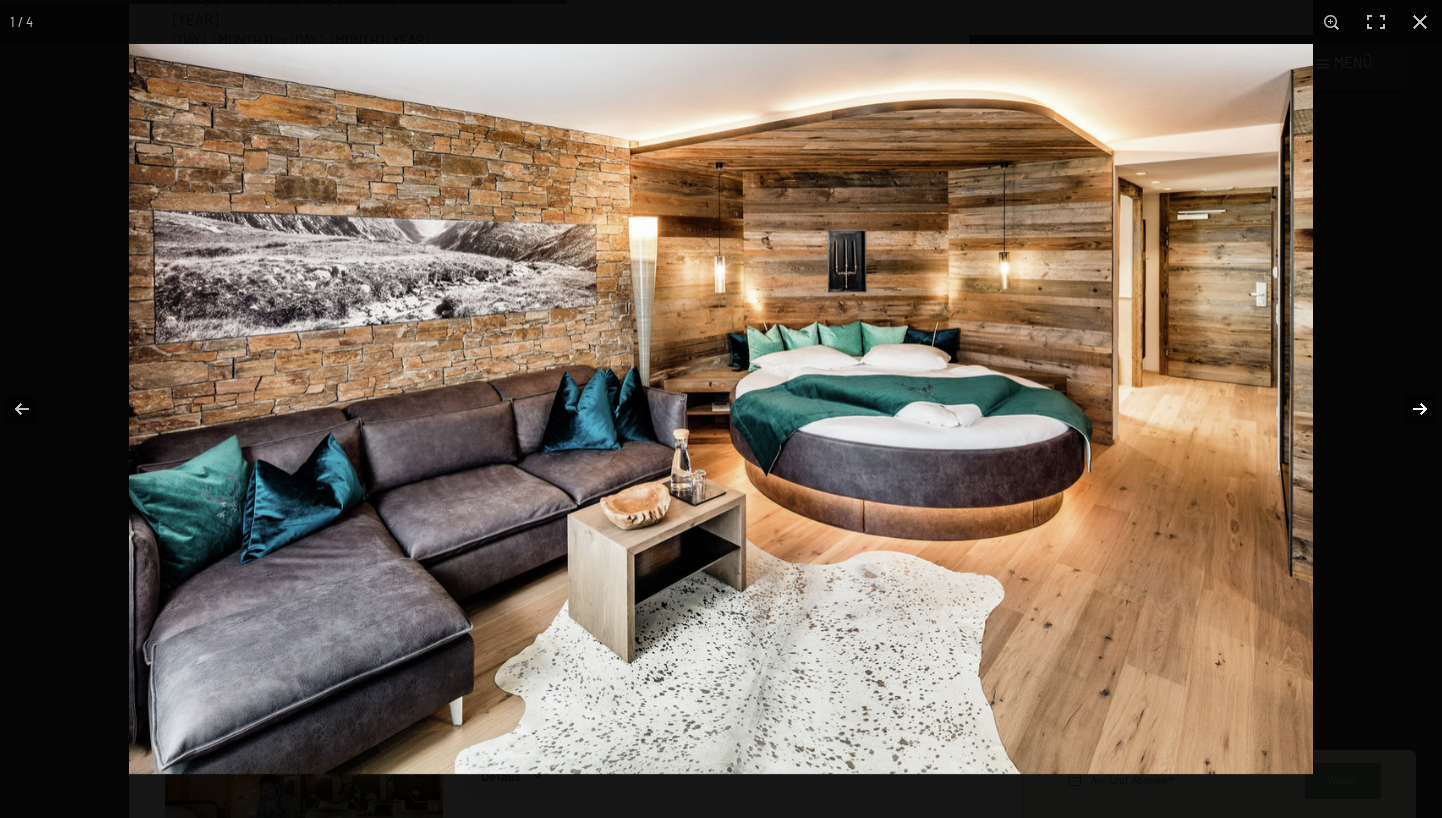 click at bounding box center (1407, 409) 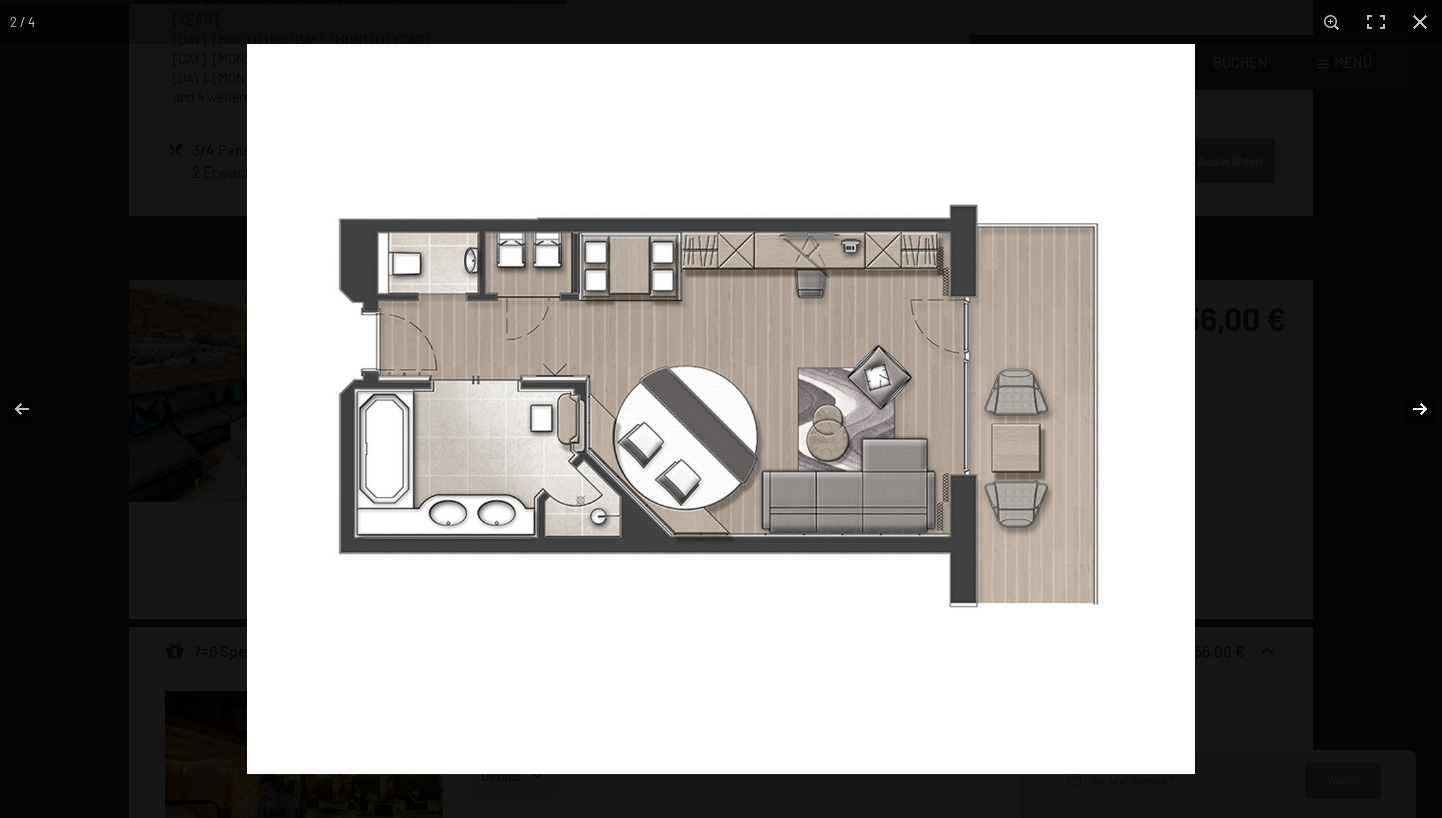 click at bounding box center (1407, 409) 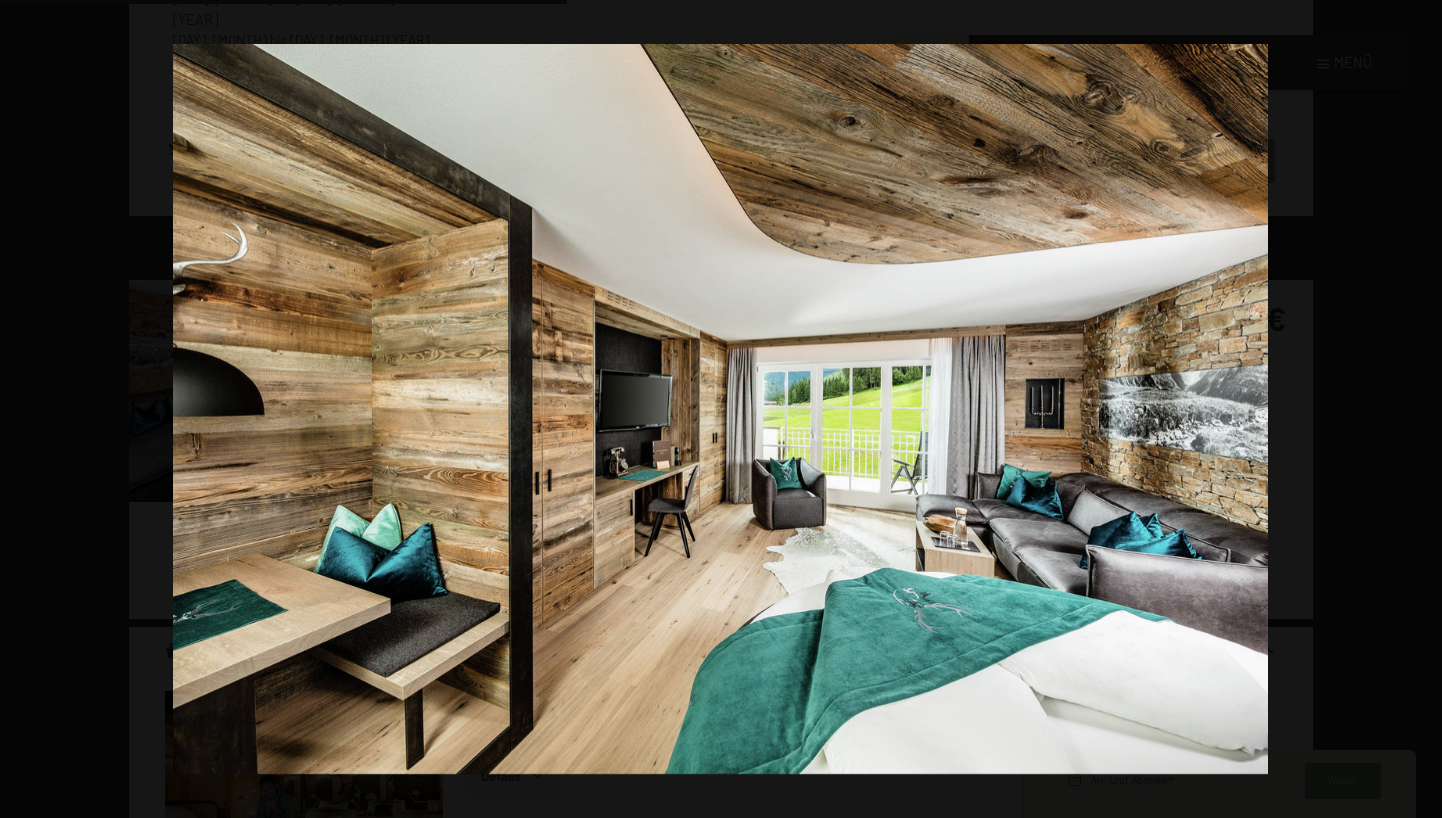 click at bounding box center [1407, 409] 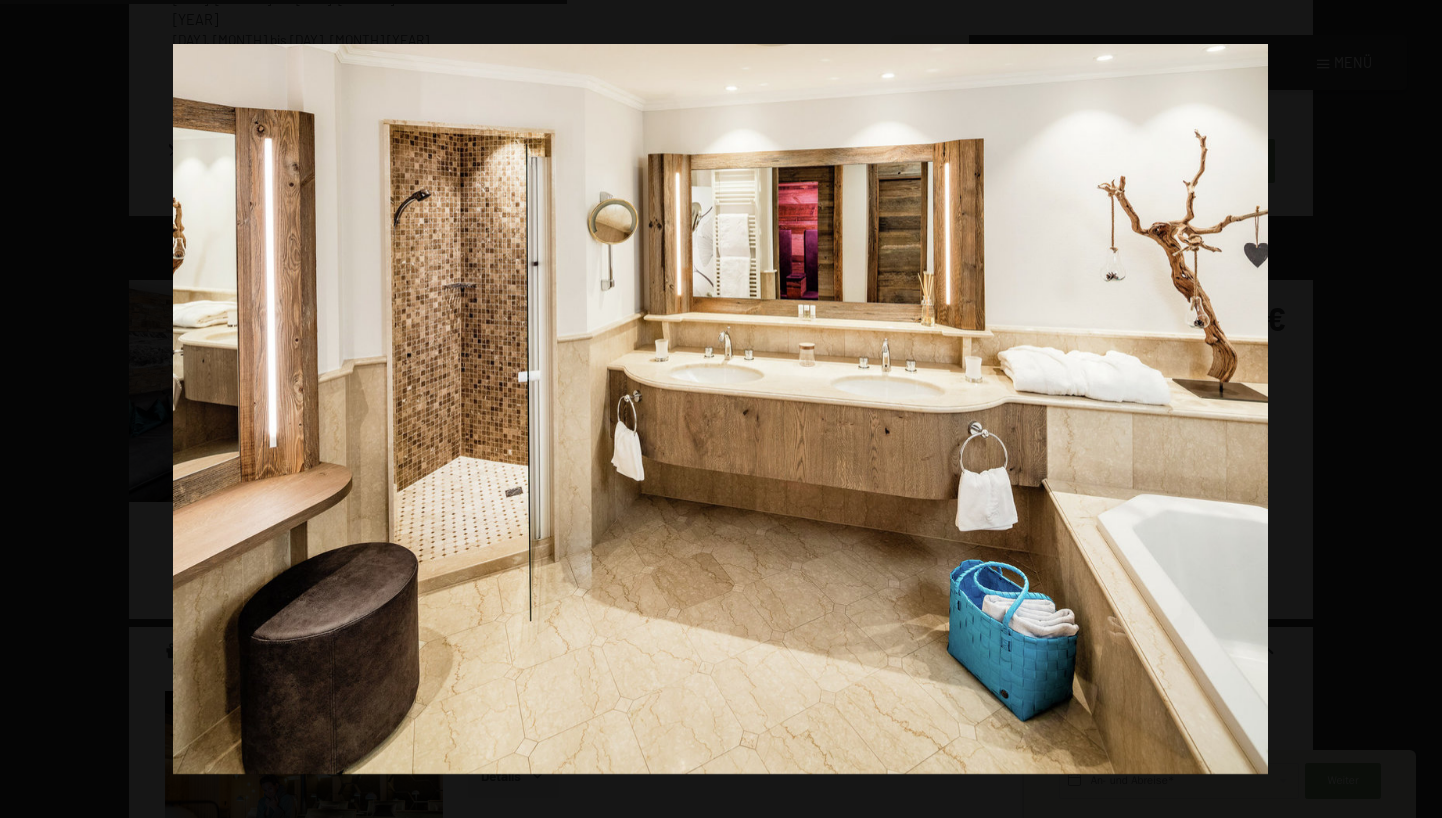 click at bounding box center (1407, 409) 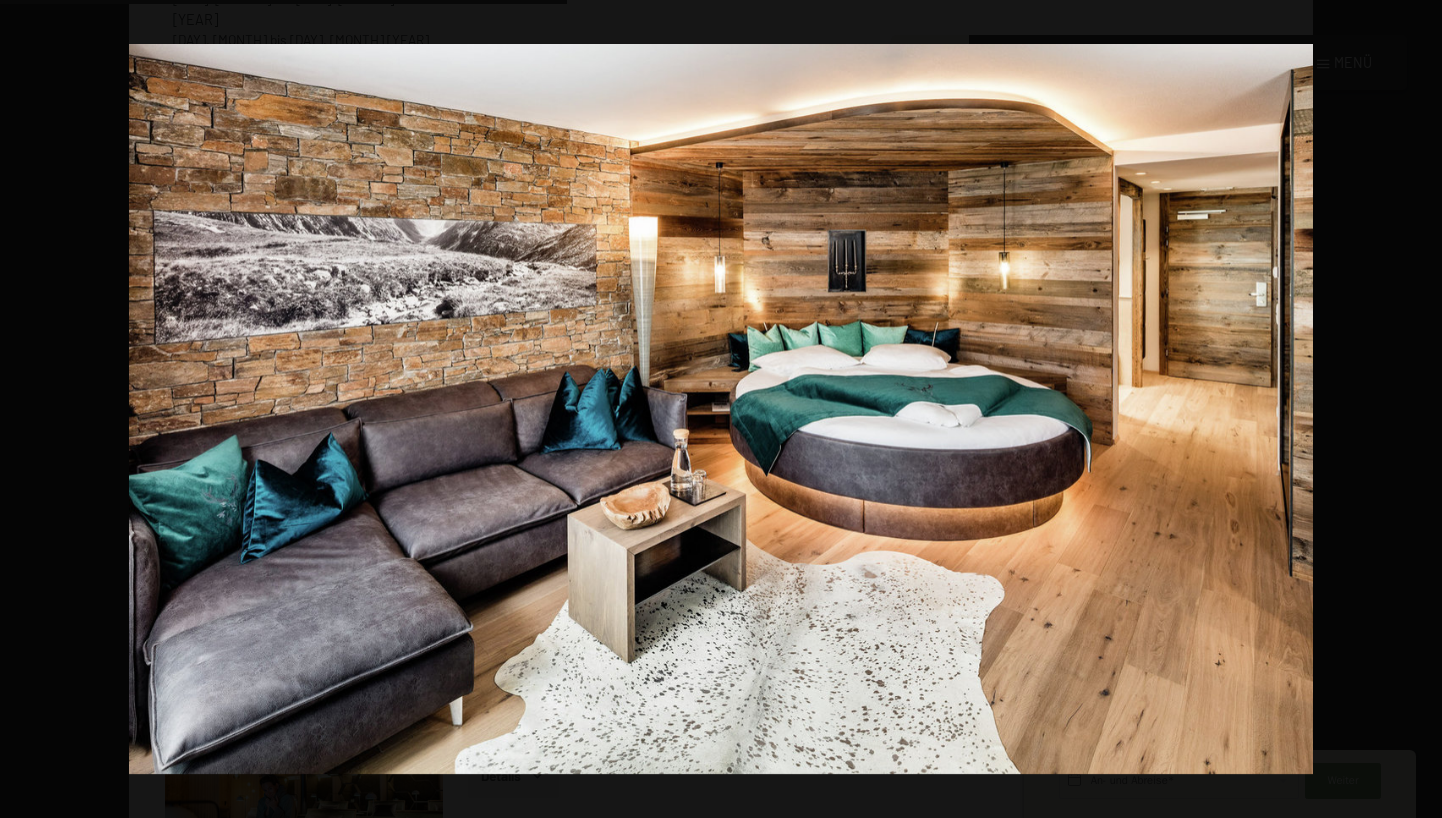 click at bounding box center (1407, 409) 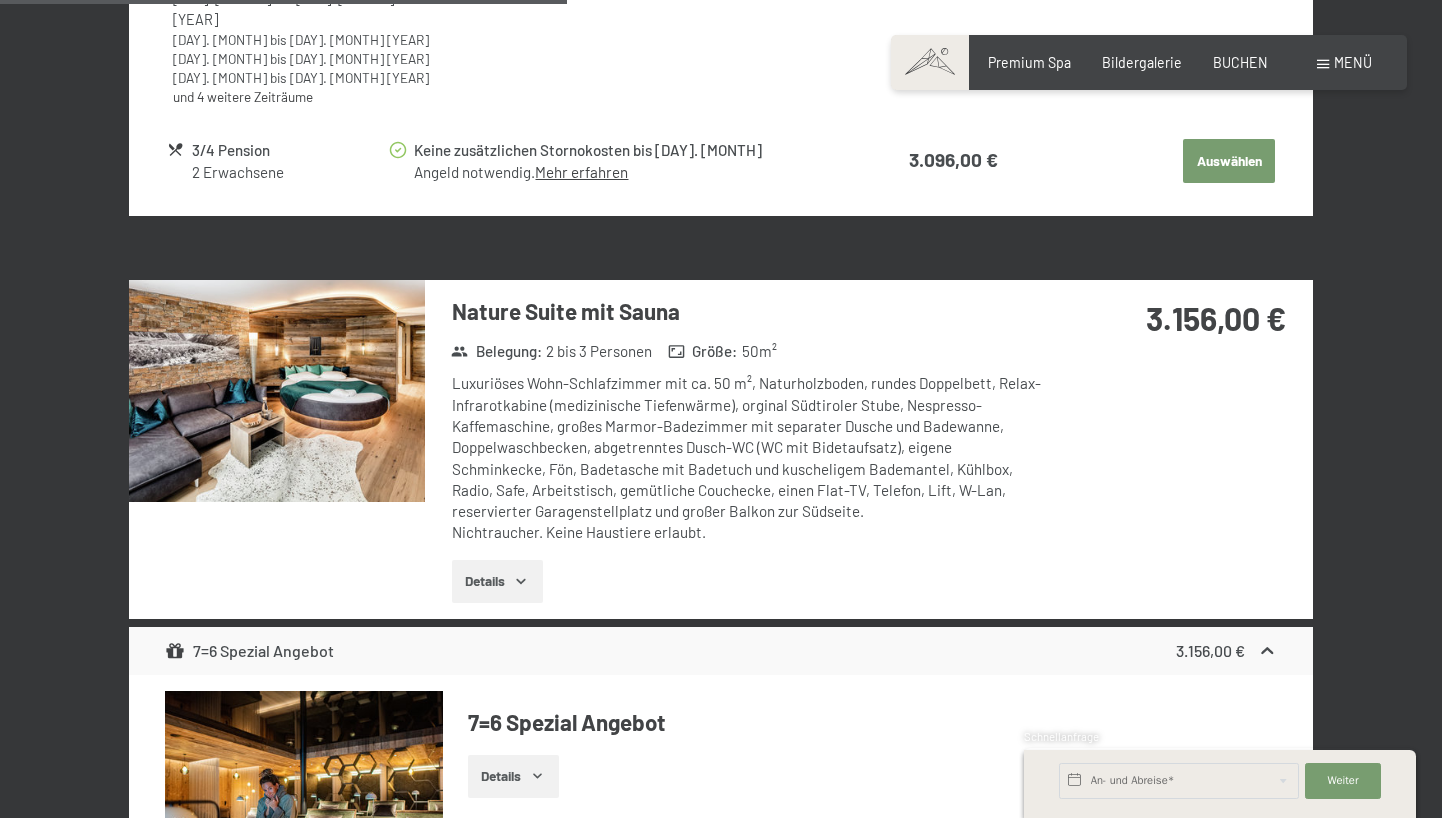 click at bounding box center (0, 0) 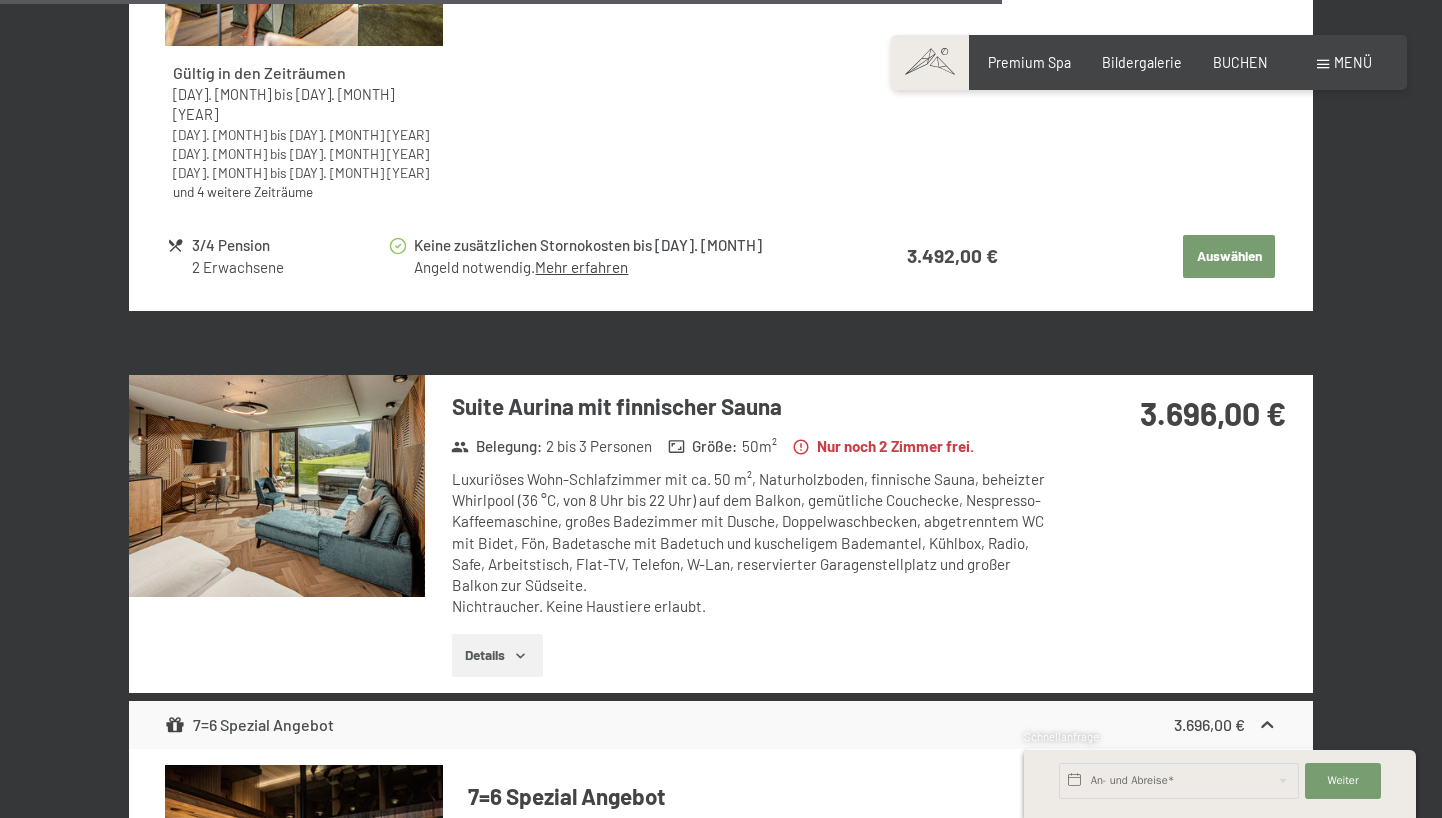 scroll, scrollTop: 6342, scrollLeft: 0, axis: vertical 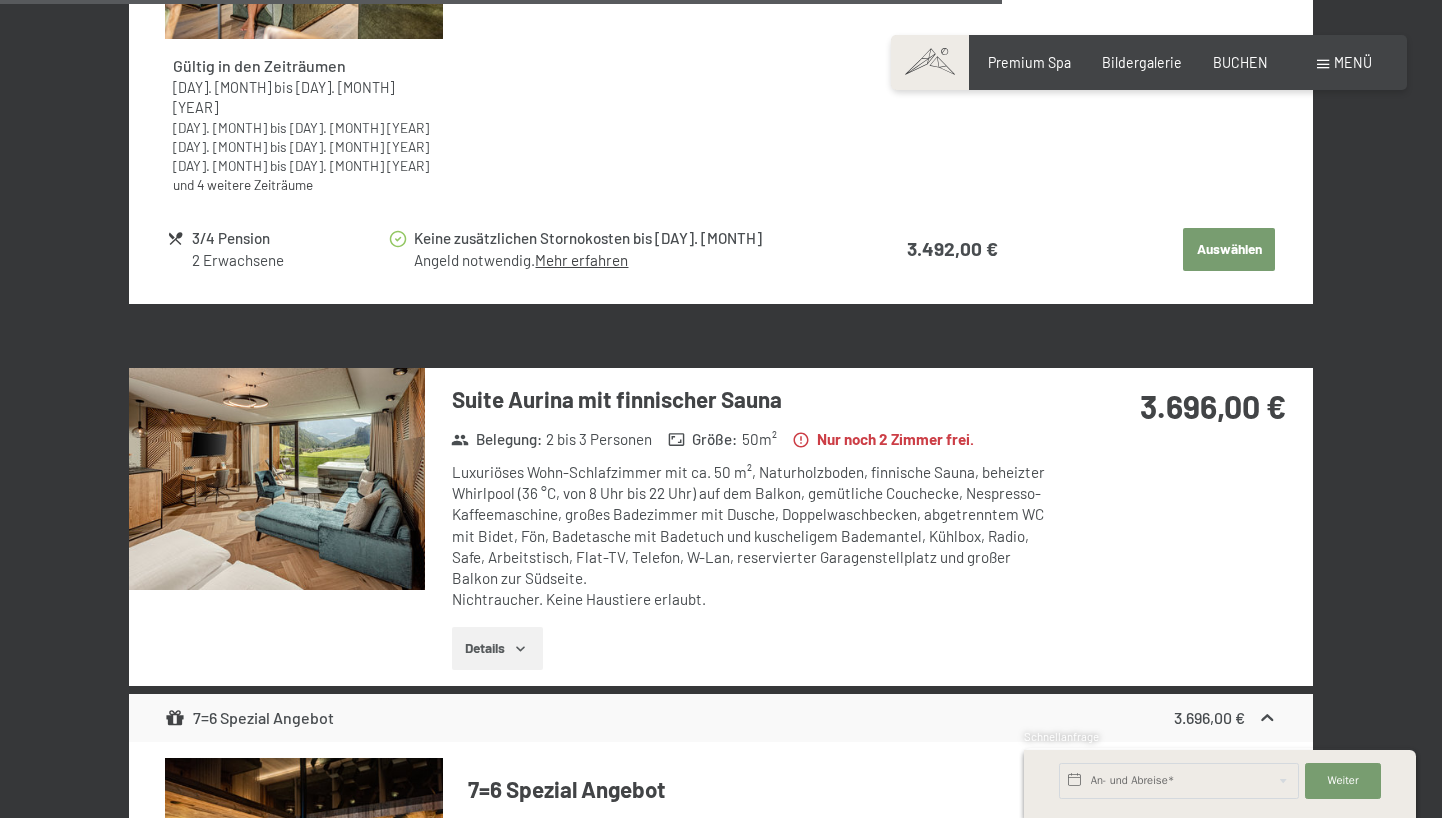 click at bounding box center (277, 479) 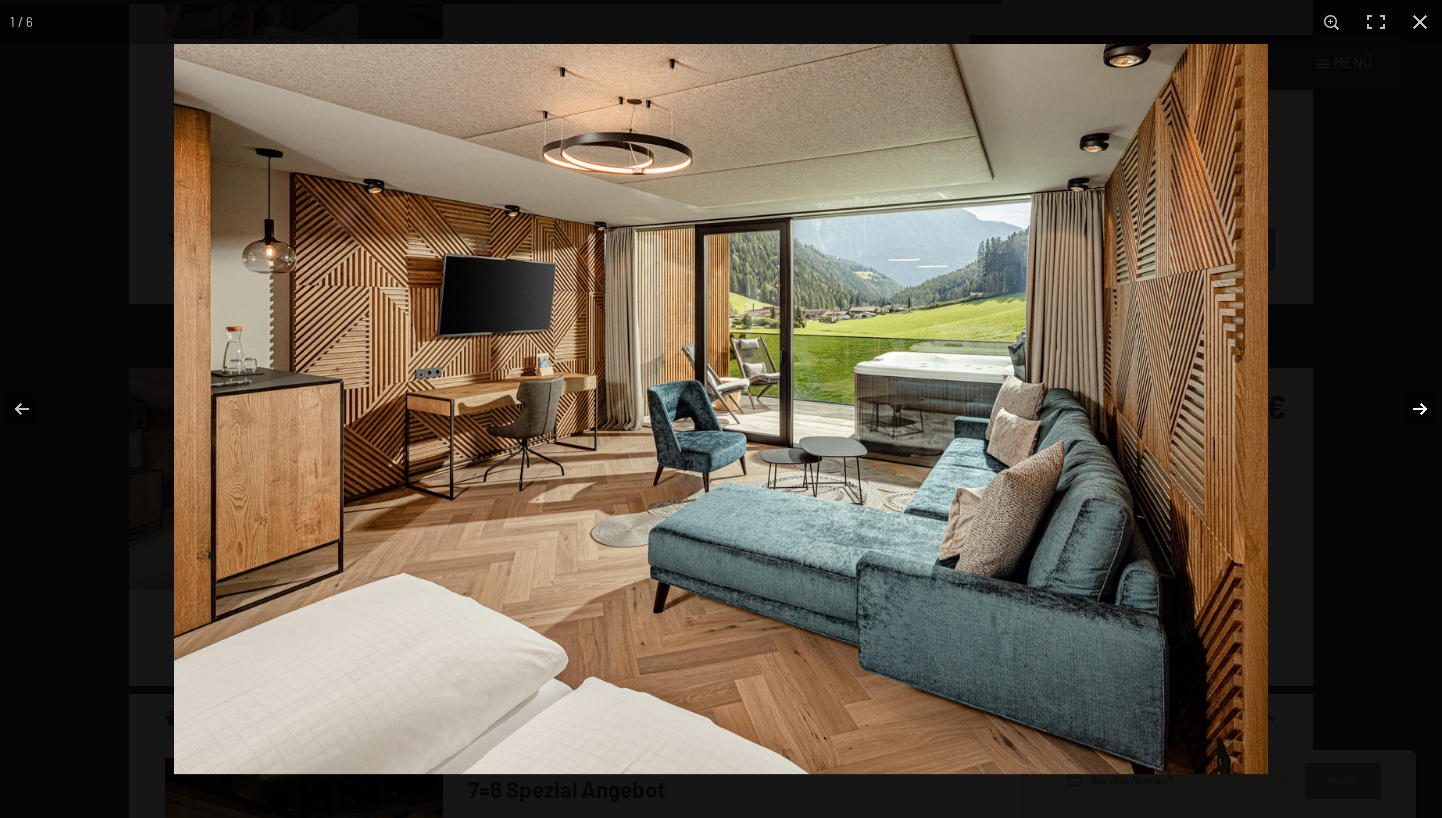click at bounding box center (1407, 409) 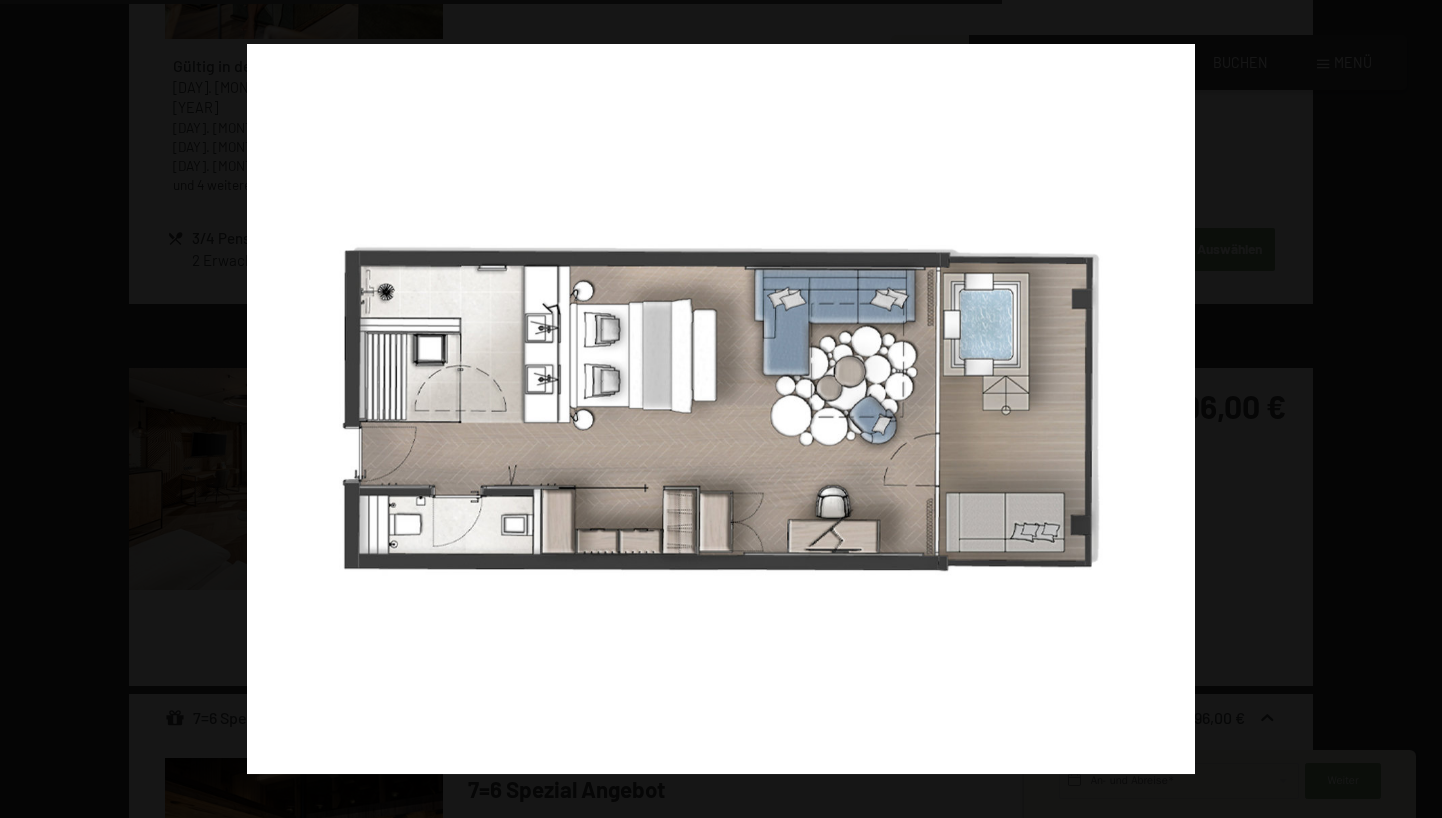 click at bounding box center [1407, 409] 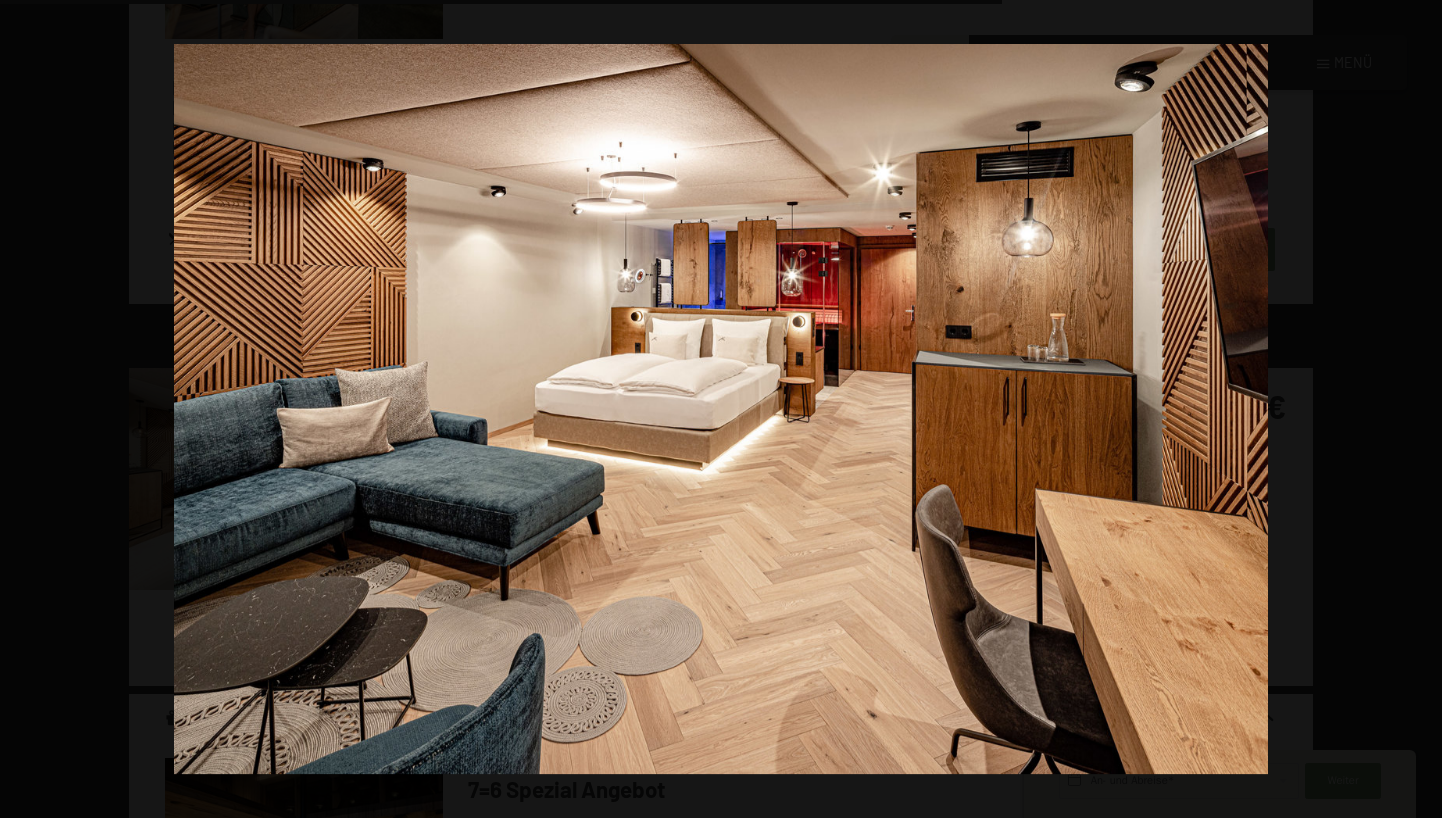 click at bounding box center (1407, 409) 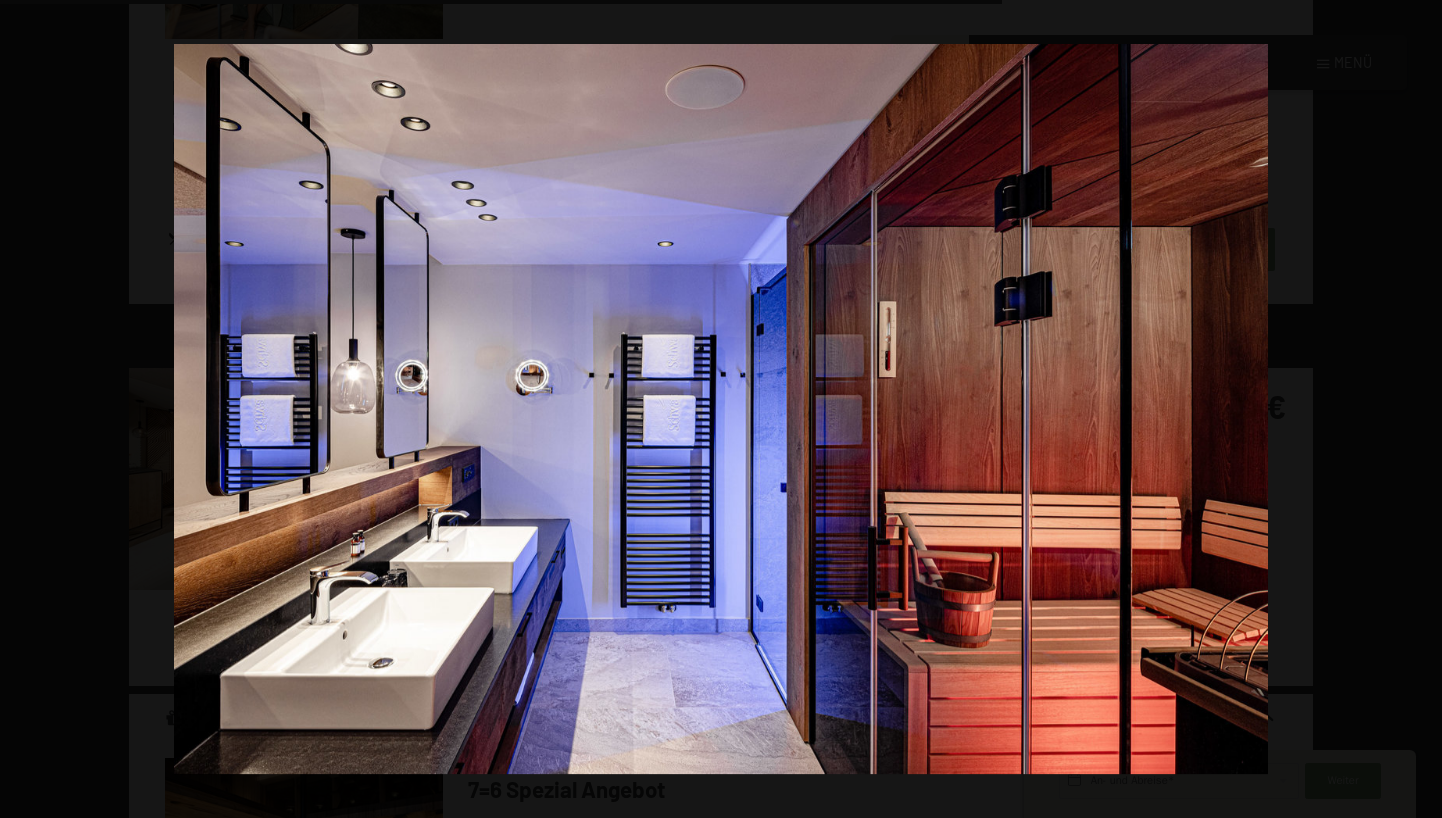 click at bounding box center (1407, 409) 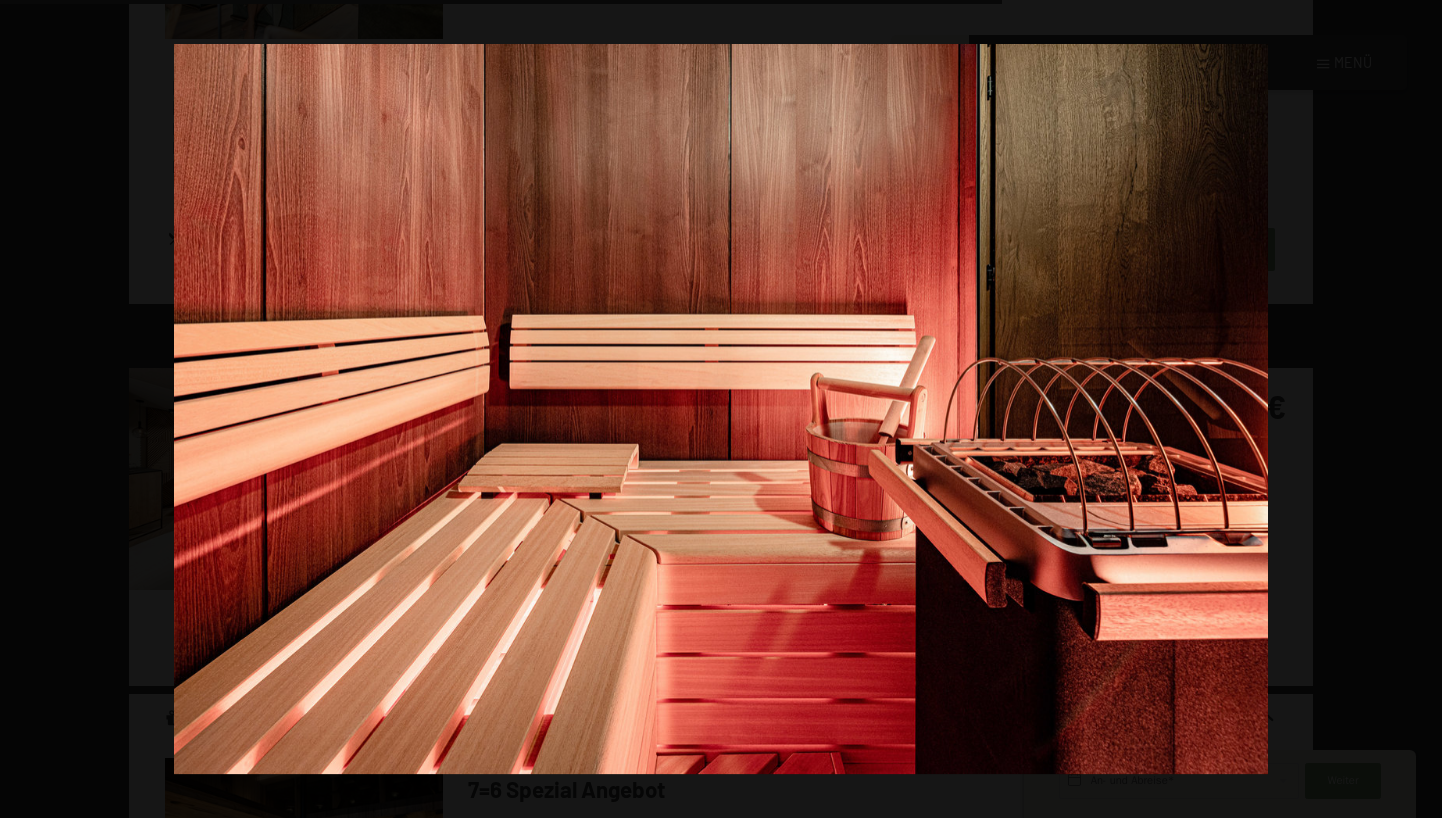 click at bounding box center [1407, 409] 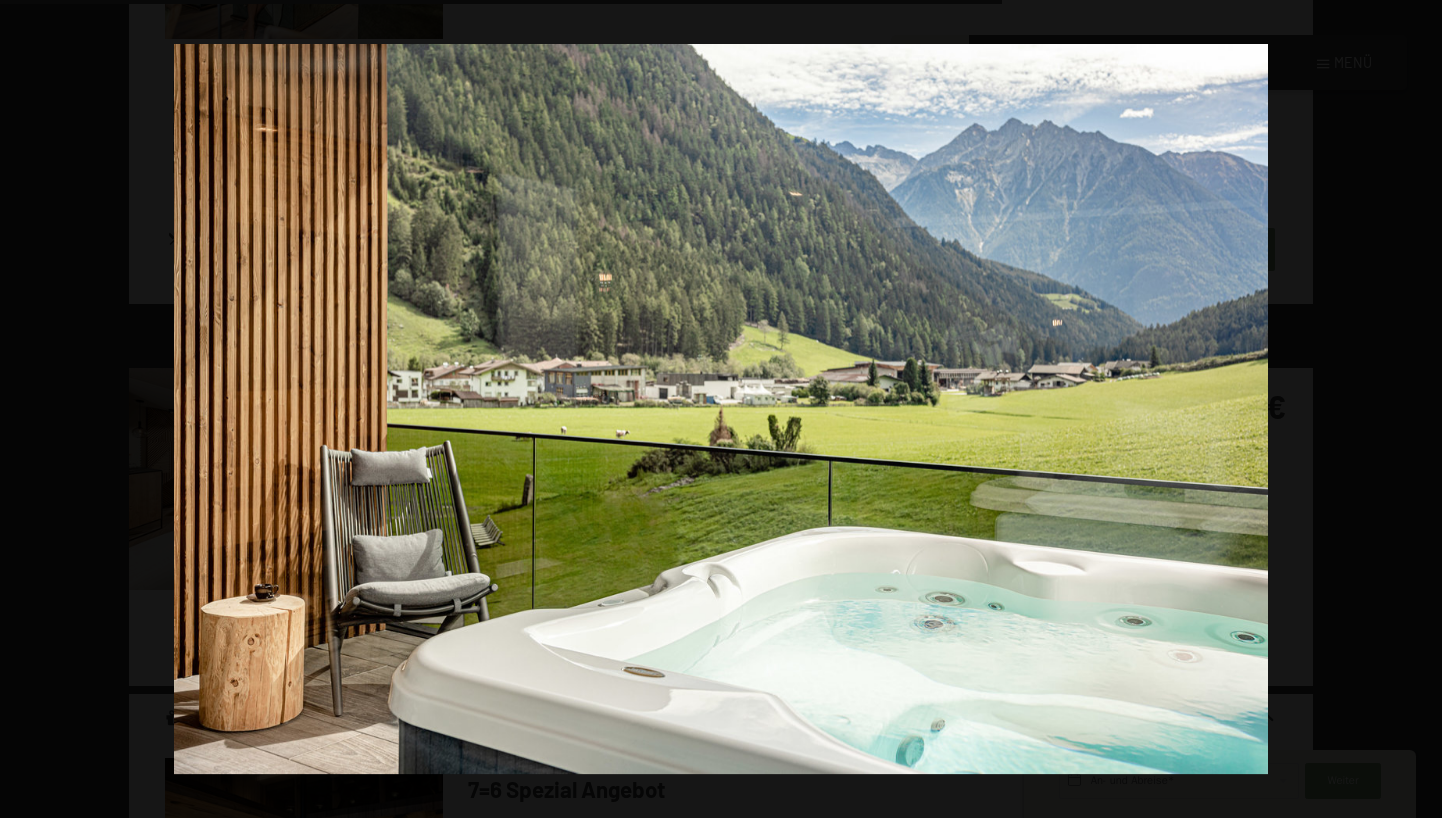 click at bounding box center [1407, 409] 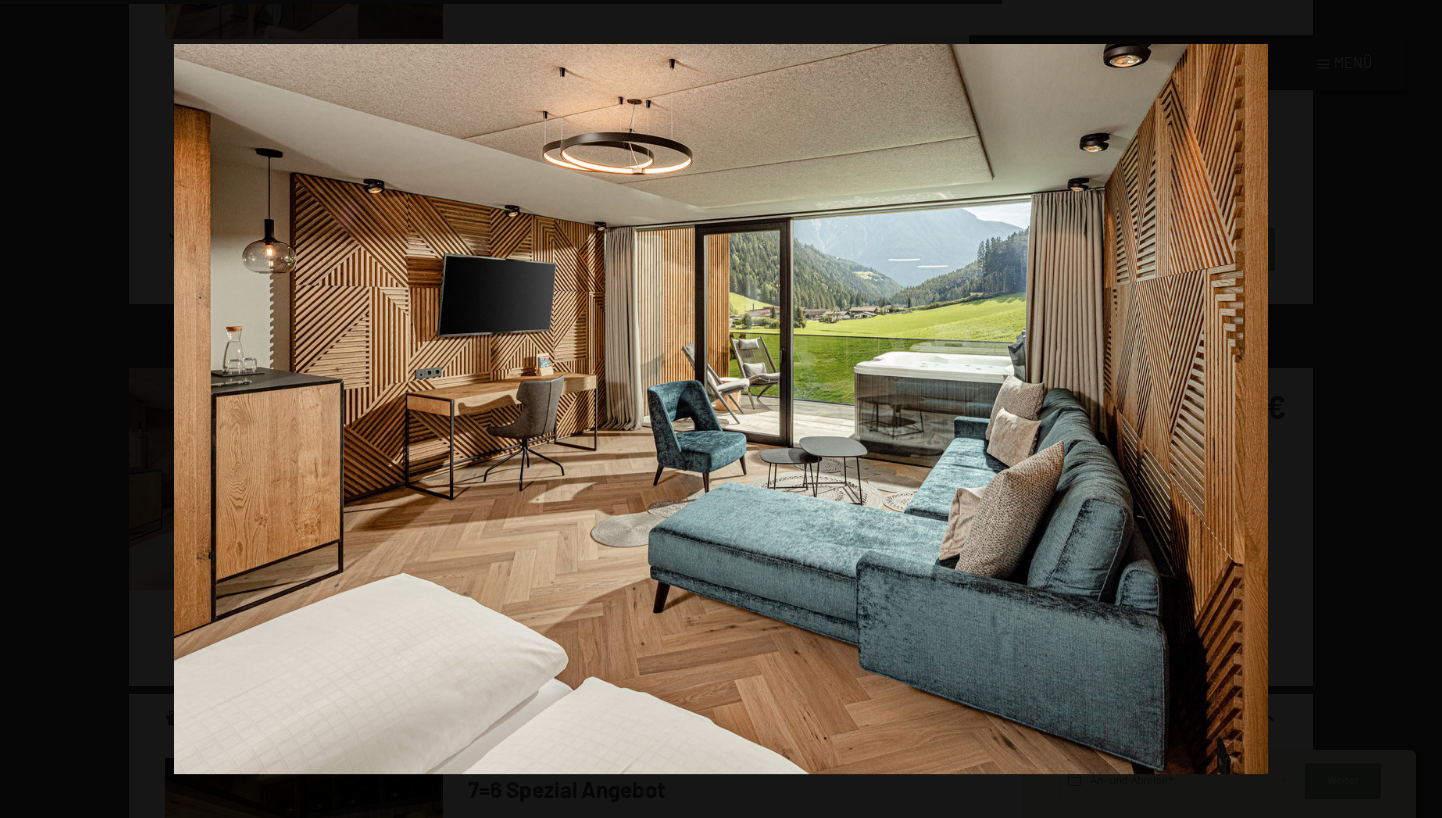 click at bounding box center [1407, 409] 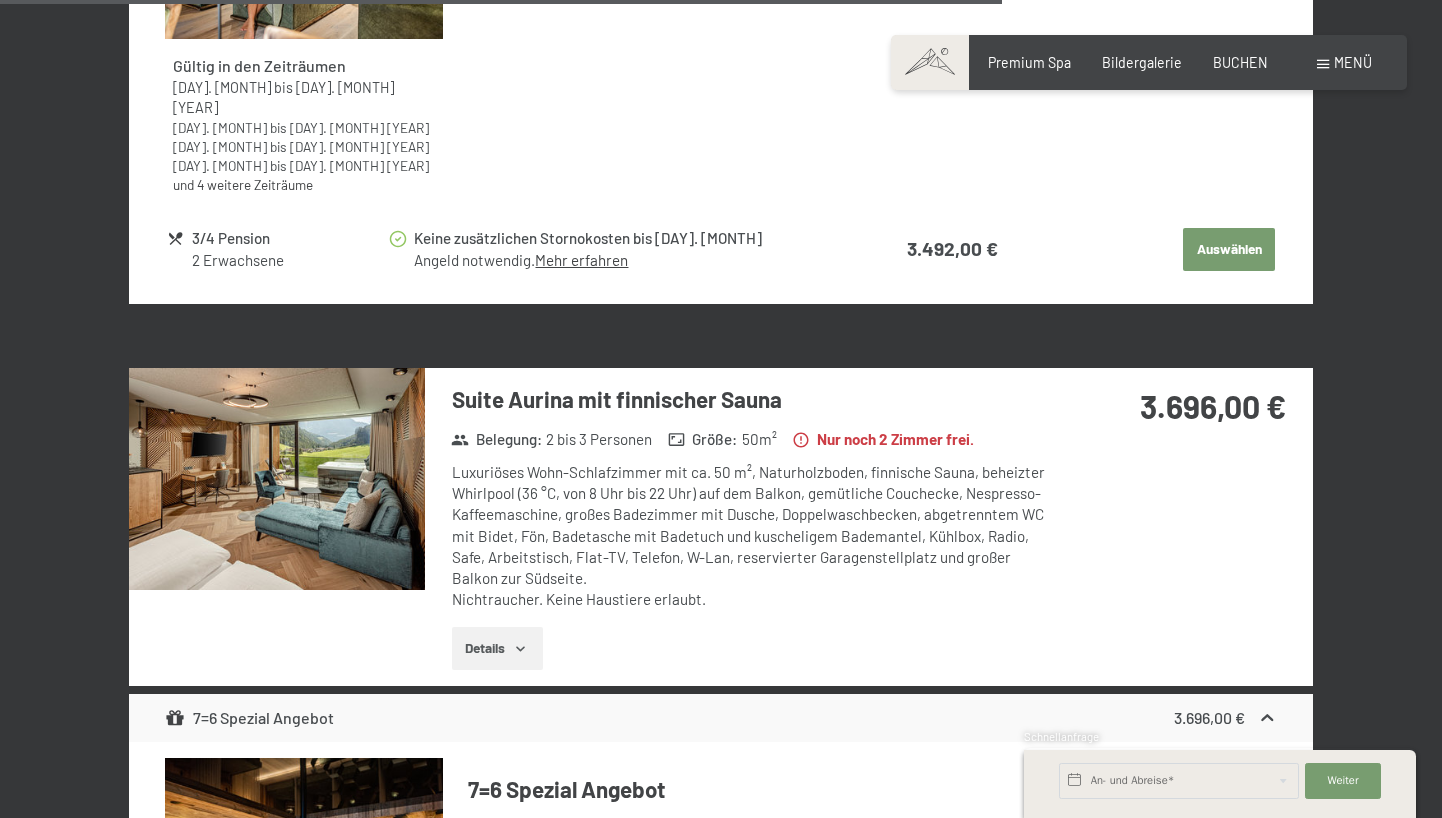 click at bounding box center [0, 0] 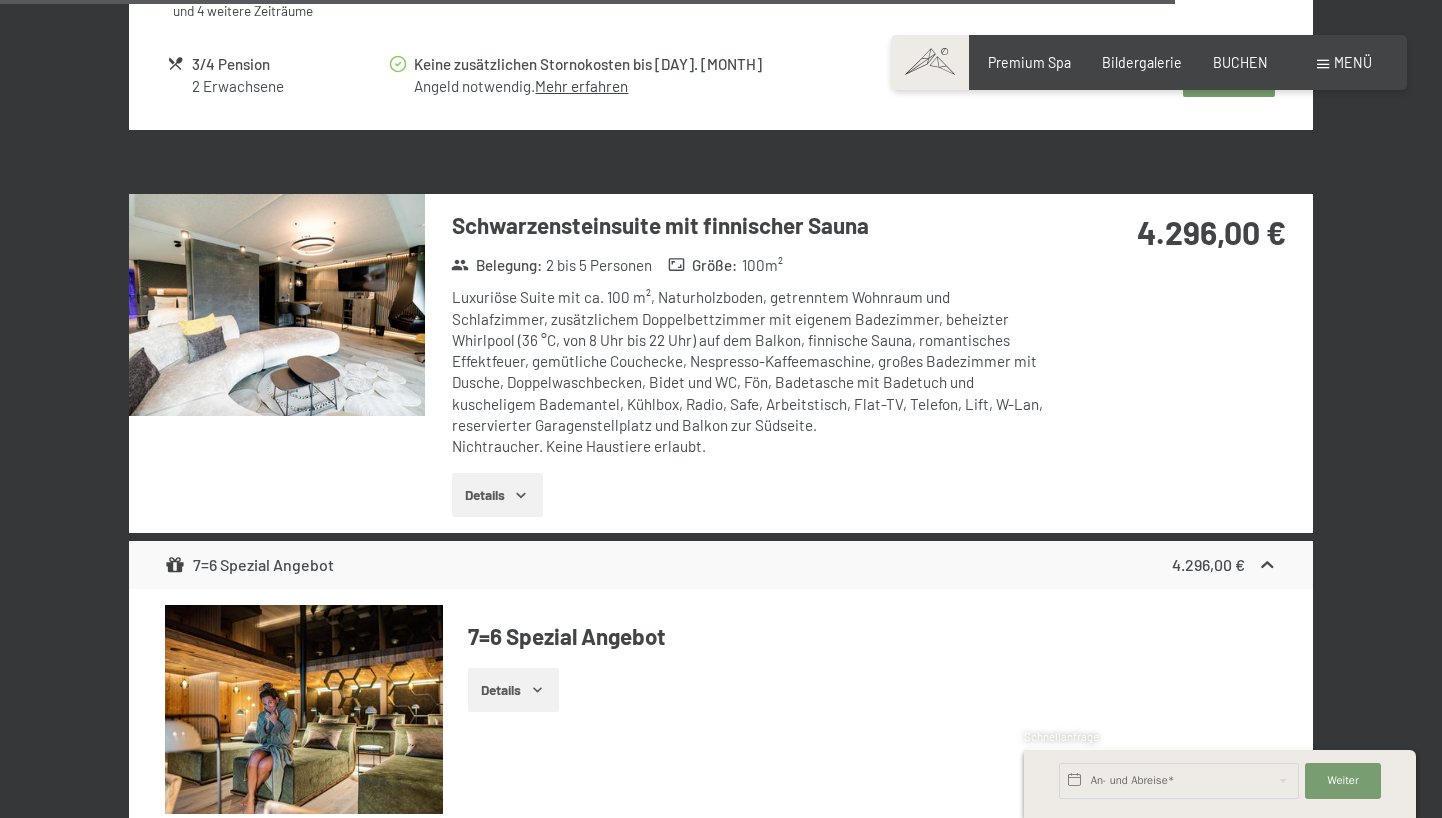 scroll, scrollTop: 7435, scrollLeft: 0, axis: vertical 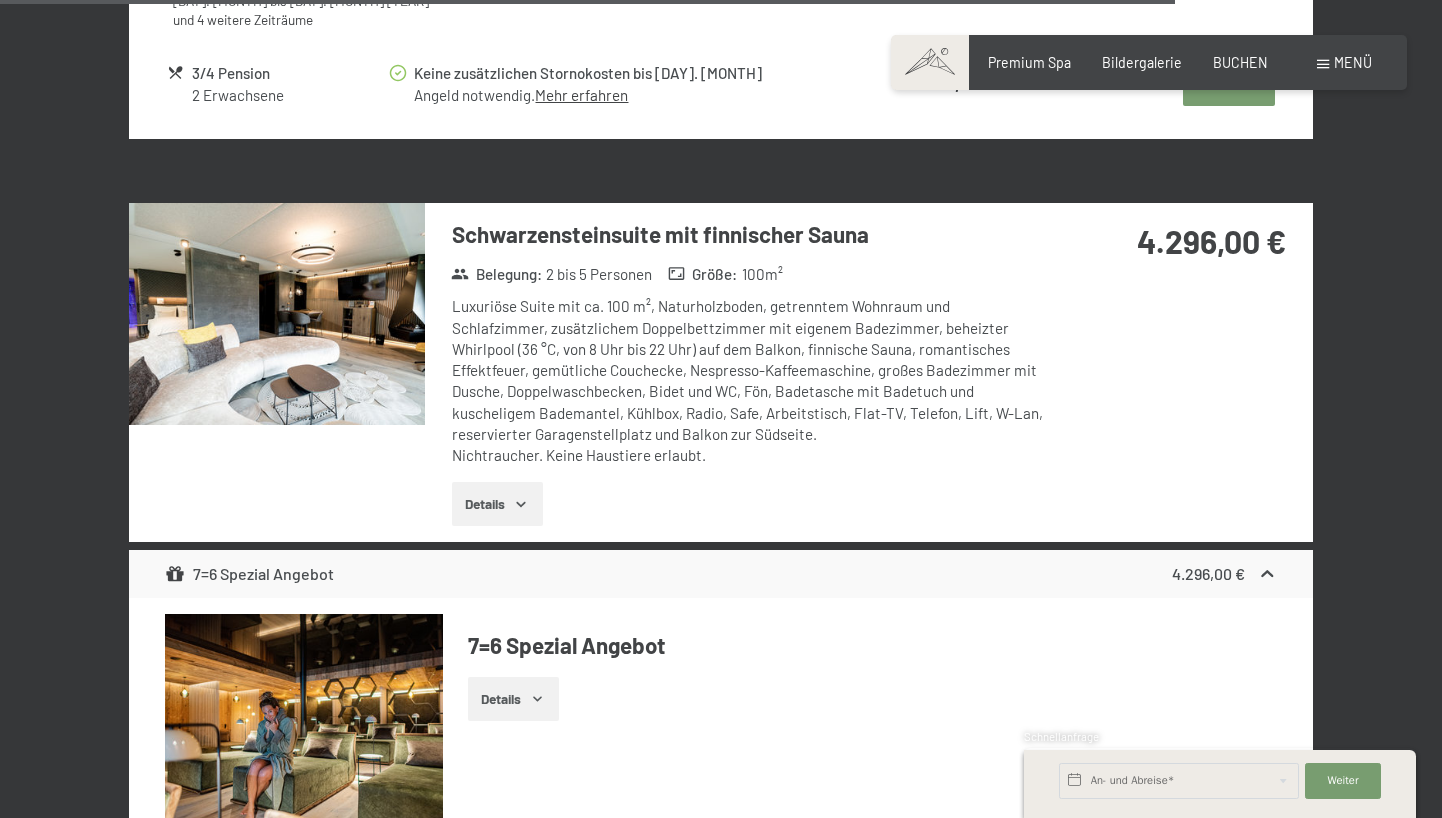click at bounding box center [277, 314] 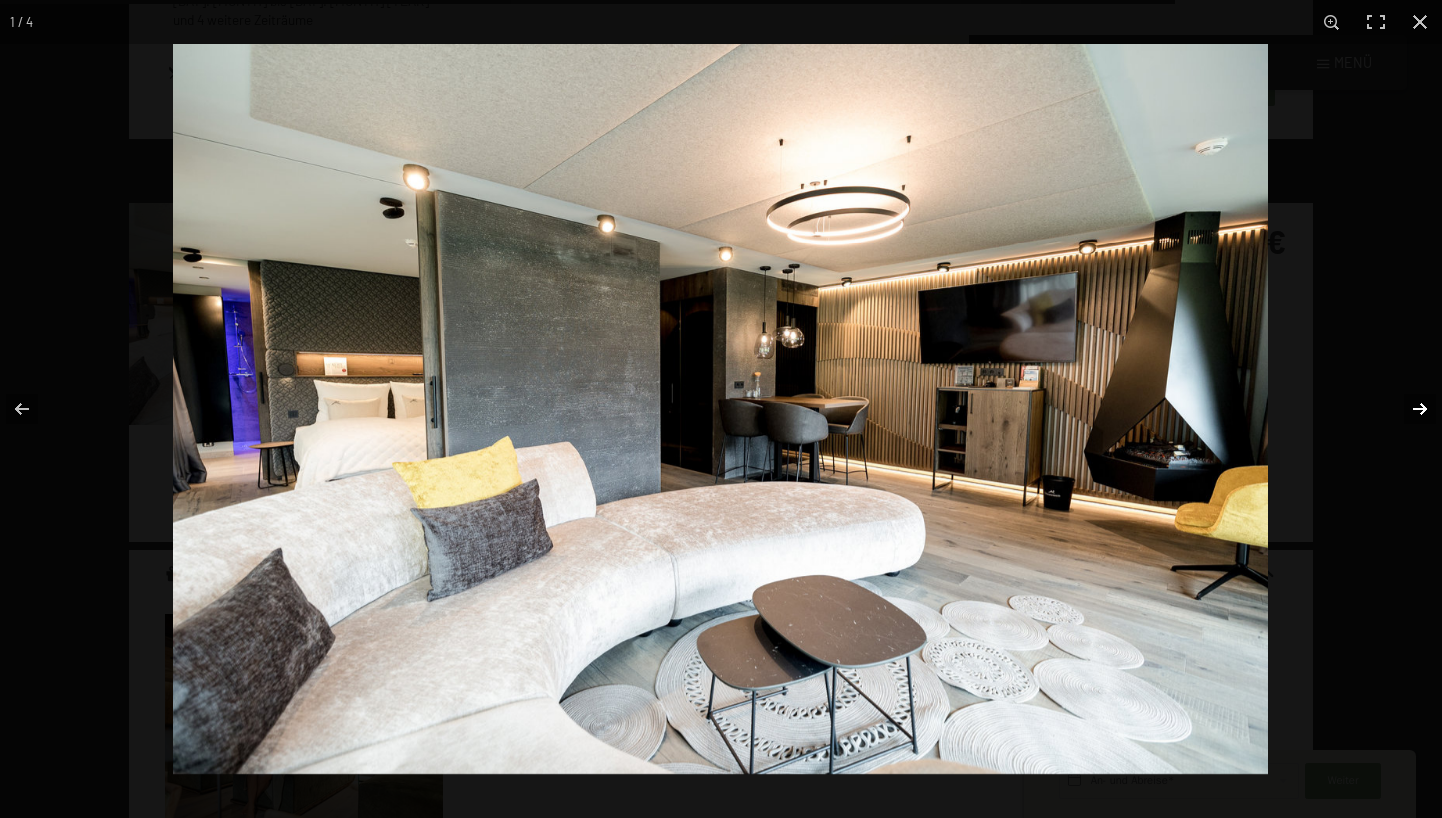 click at bounding box center (1407, 409) 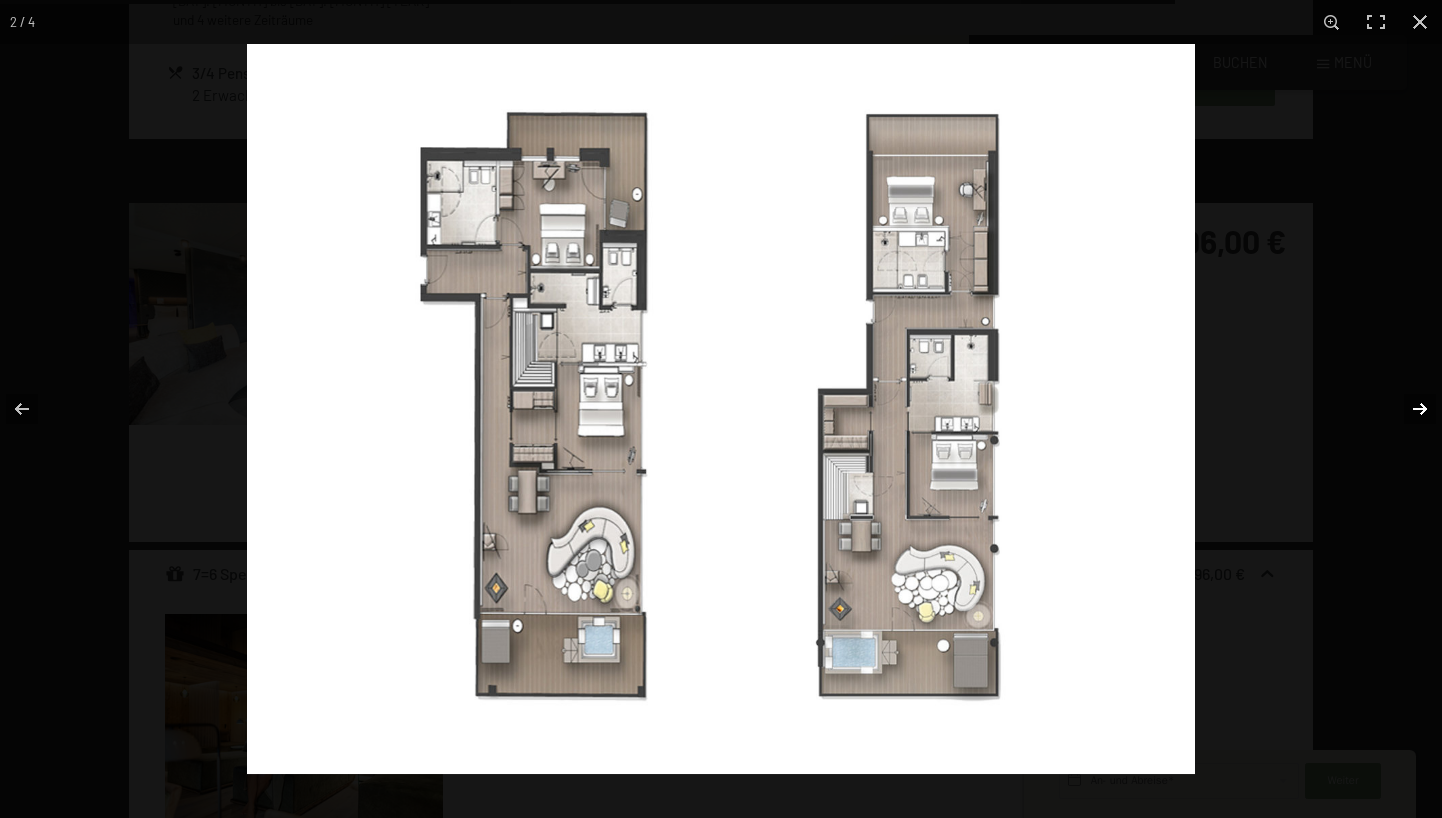 click at bounding box center [1407, 409] 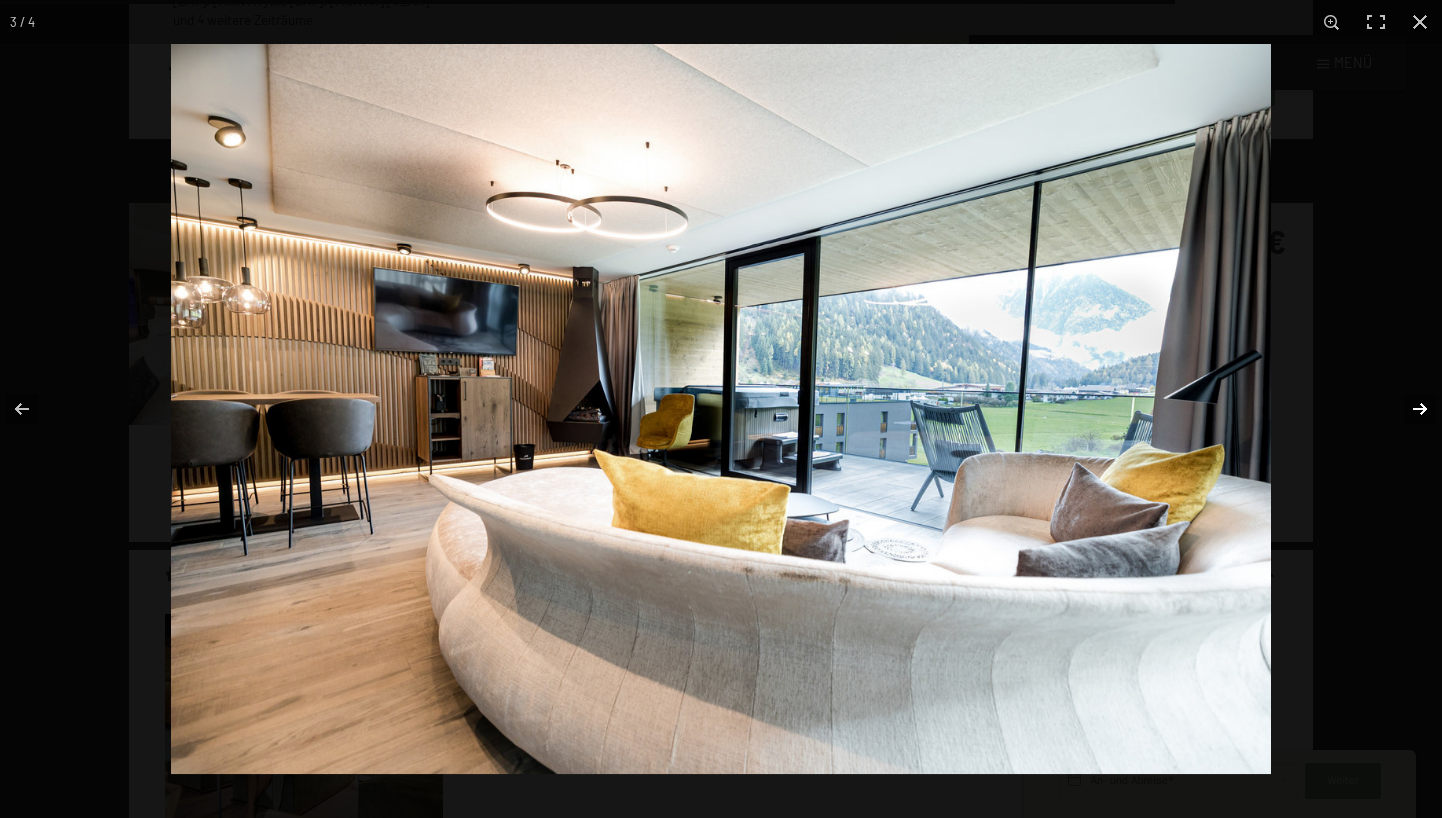 click at bounding box center [1407, 409] 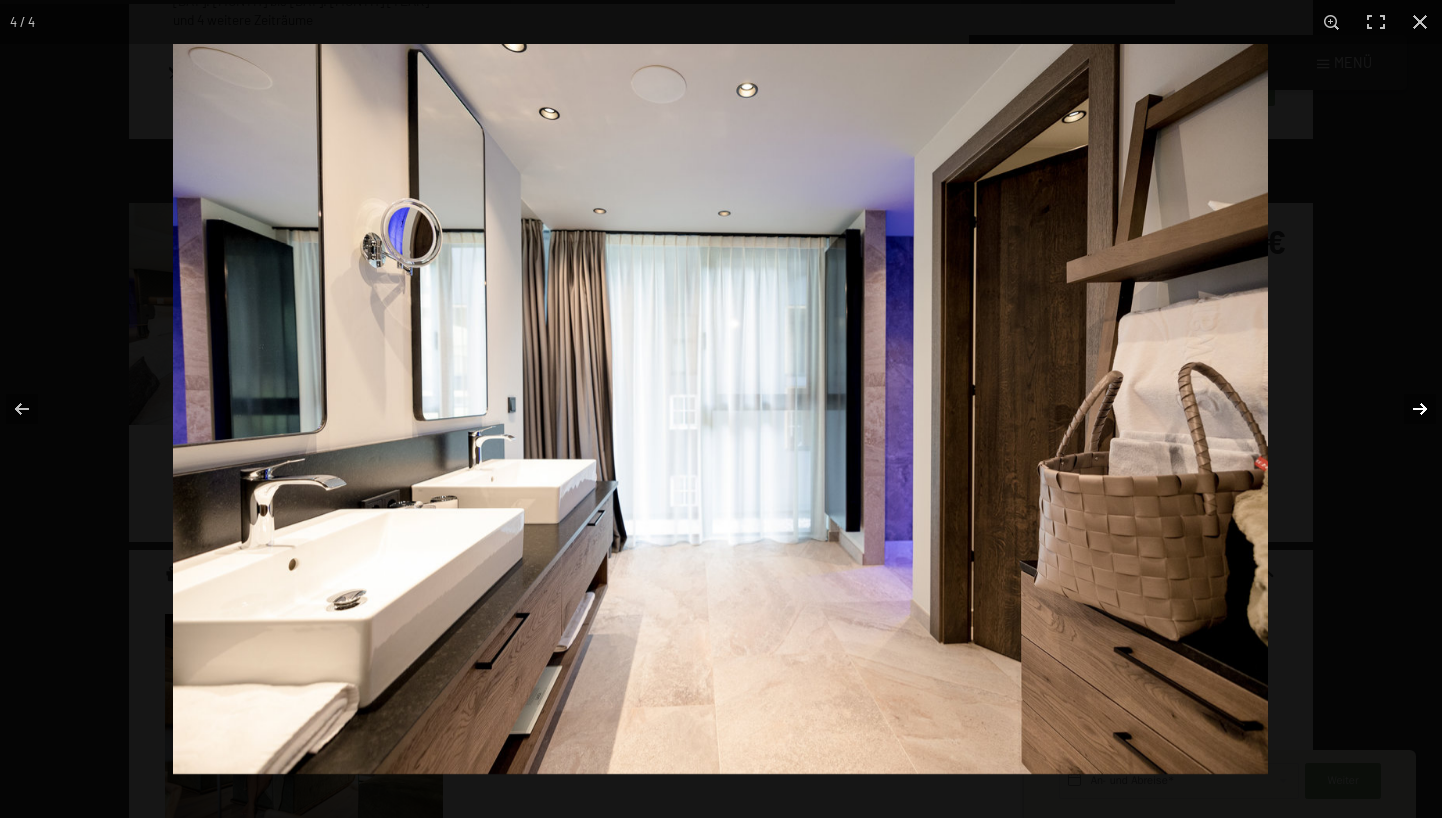 click at bounding box center (1407, 409) 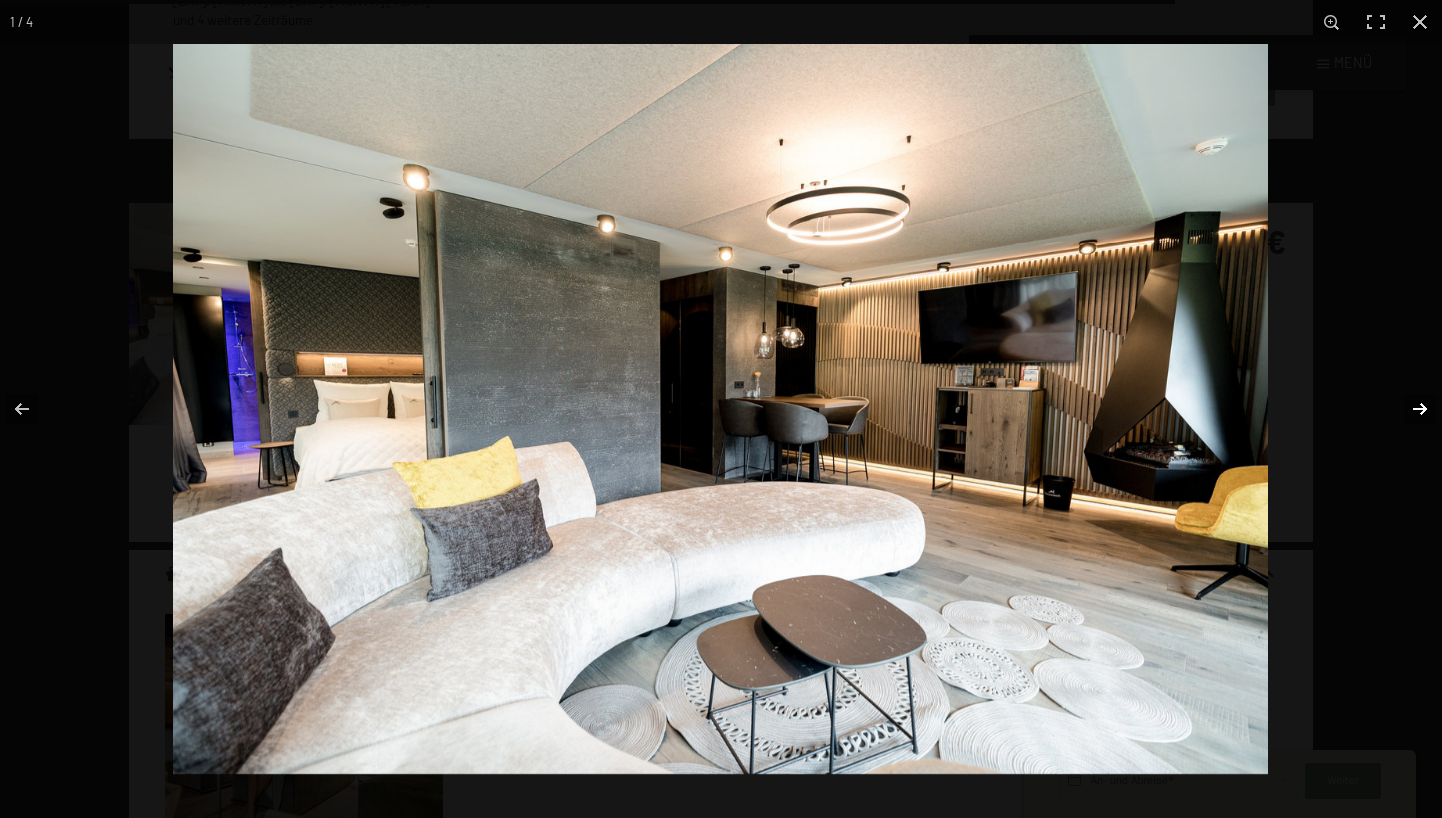 click at bounding box center (1407, 409) 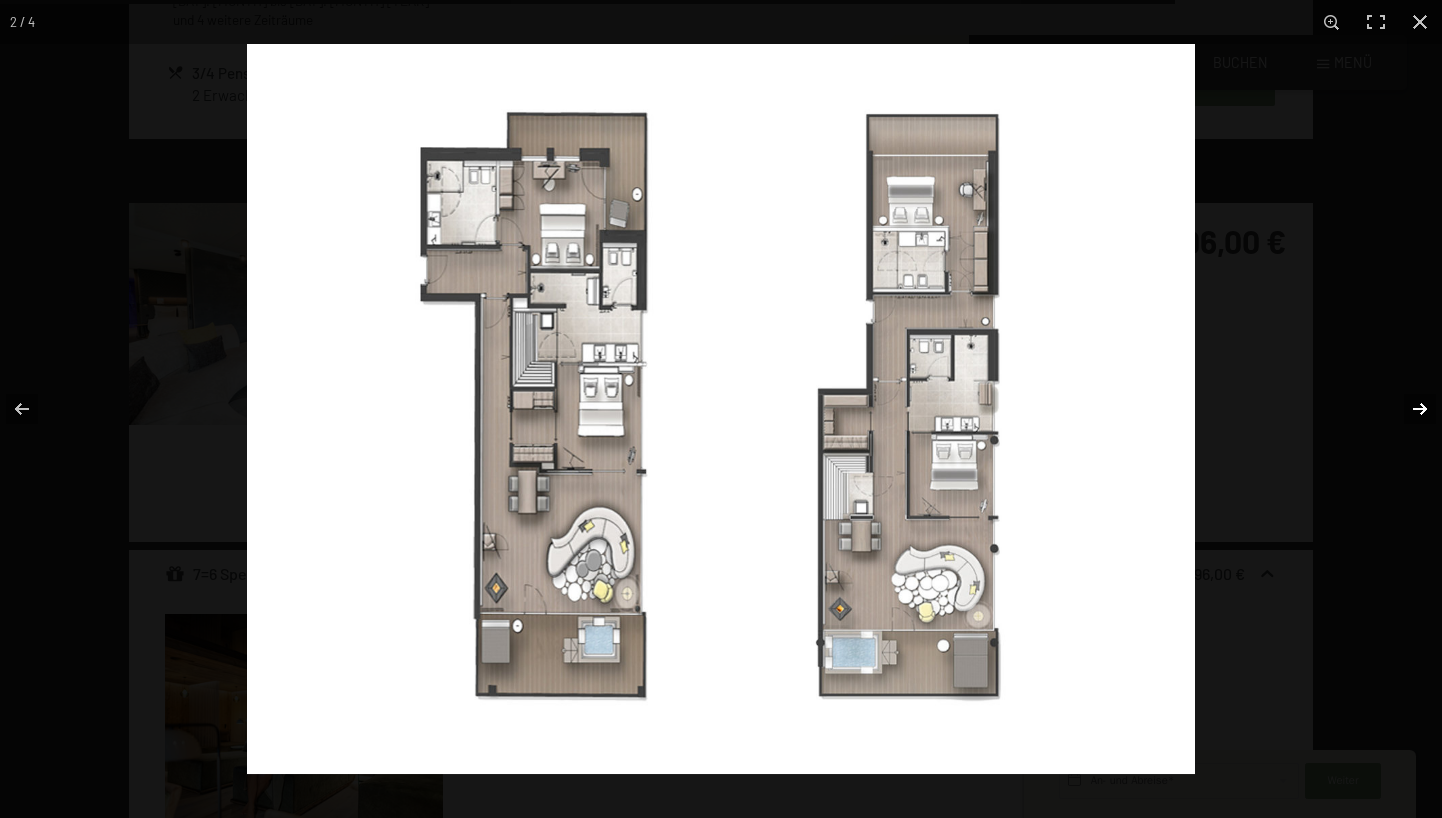 click at bounding box center (1407, 409) 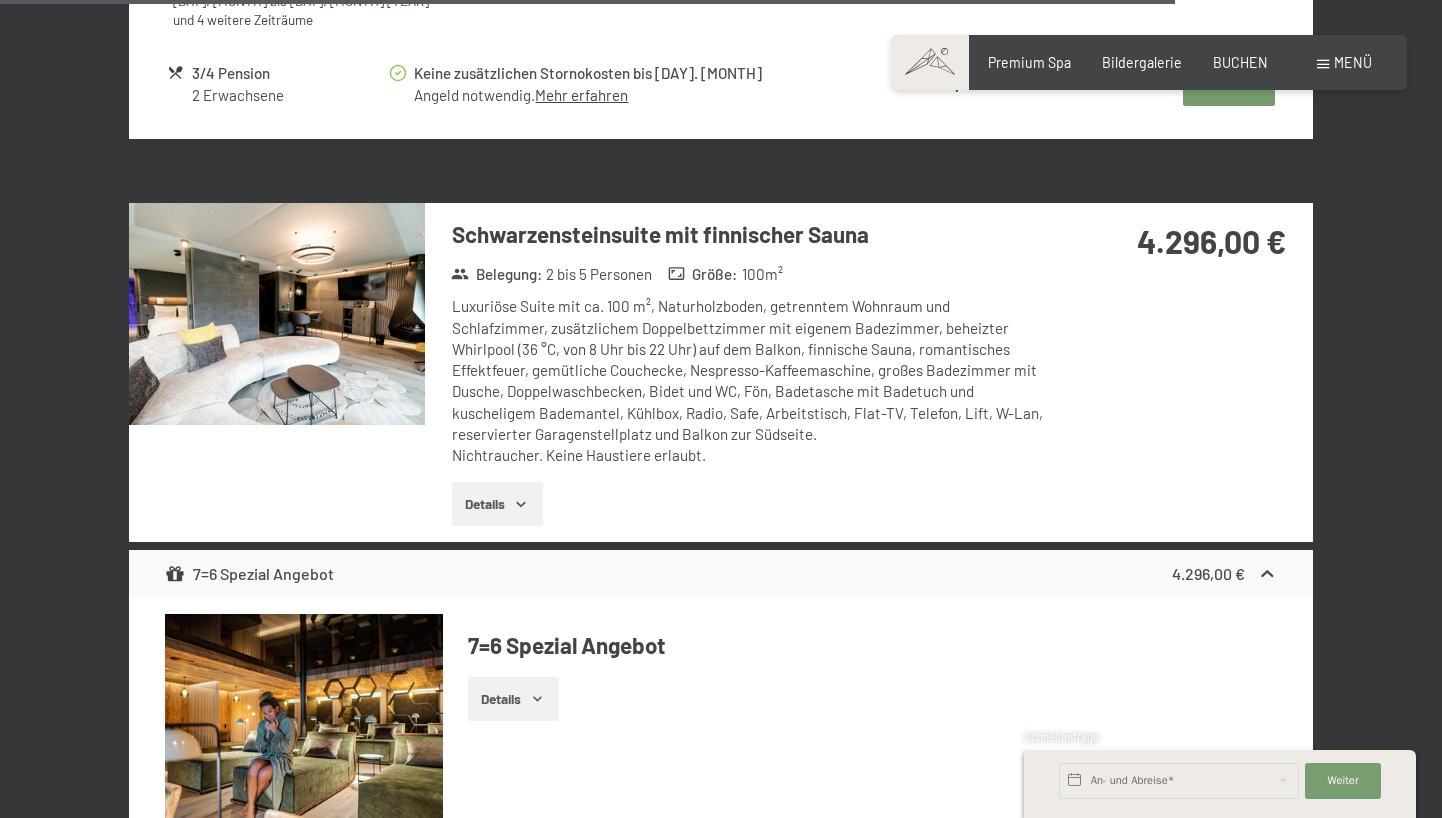 click at bounding box center [0, 0] 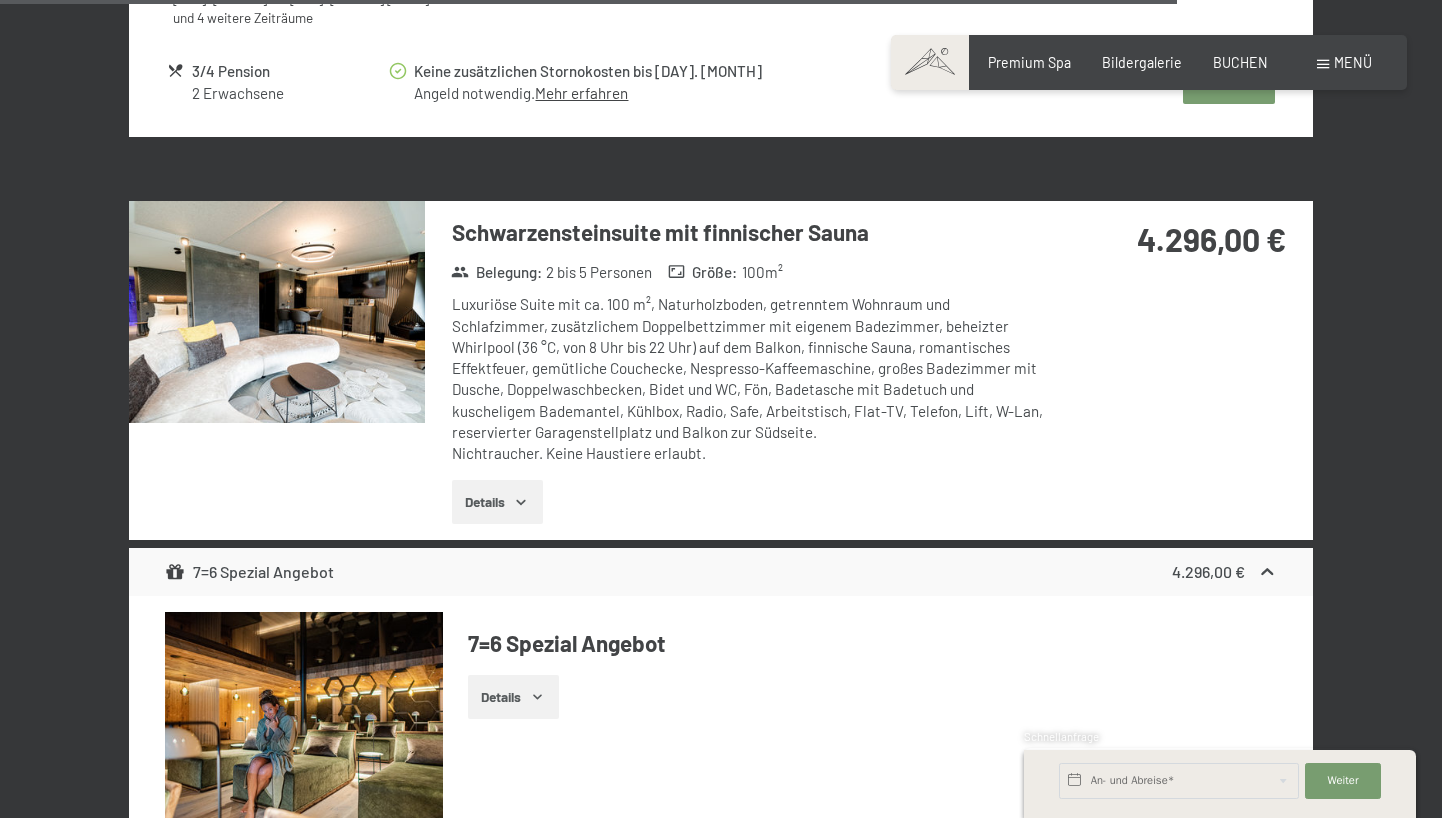 scroll, scrollTop: 7446, scrollLeft: 0, axis: vertical 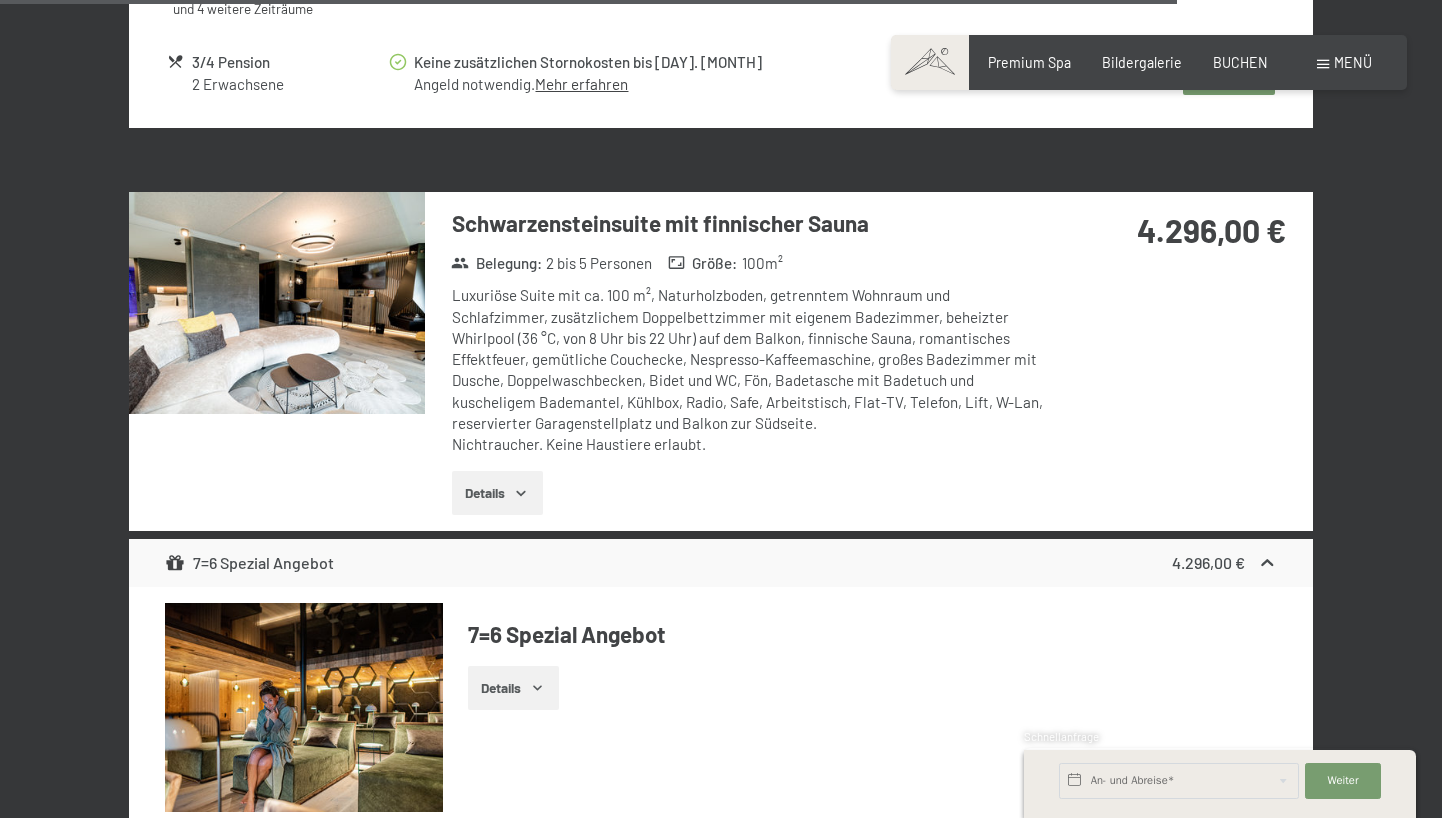 click on "Details" at bounding box center [497, 493] 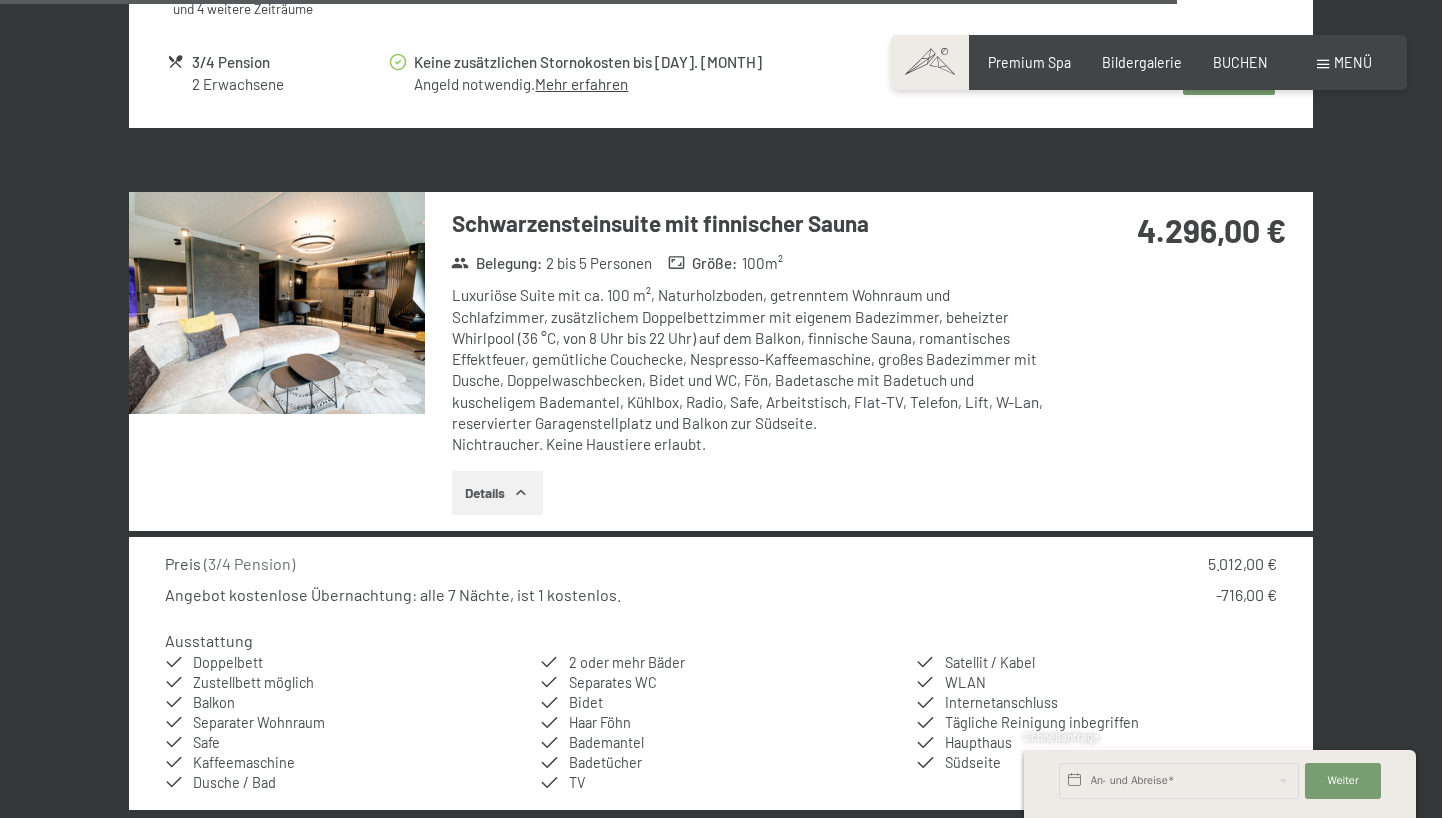 click on "Details" at bounding box center [497, 493] 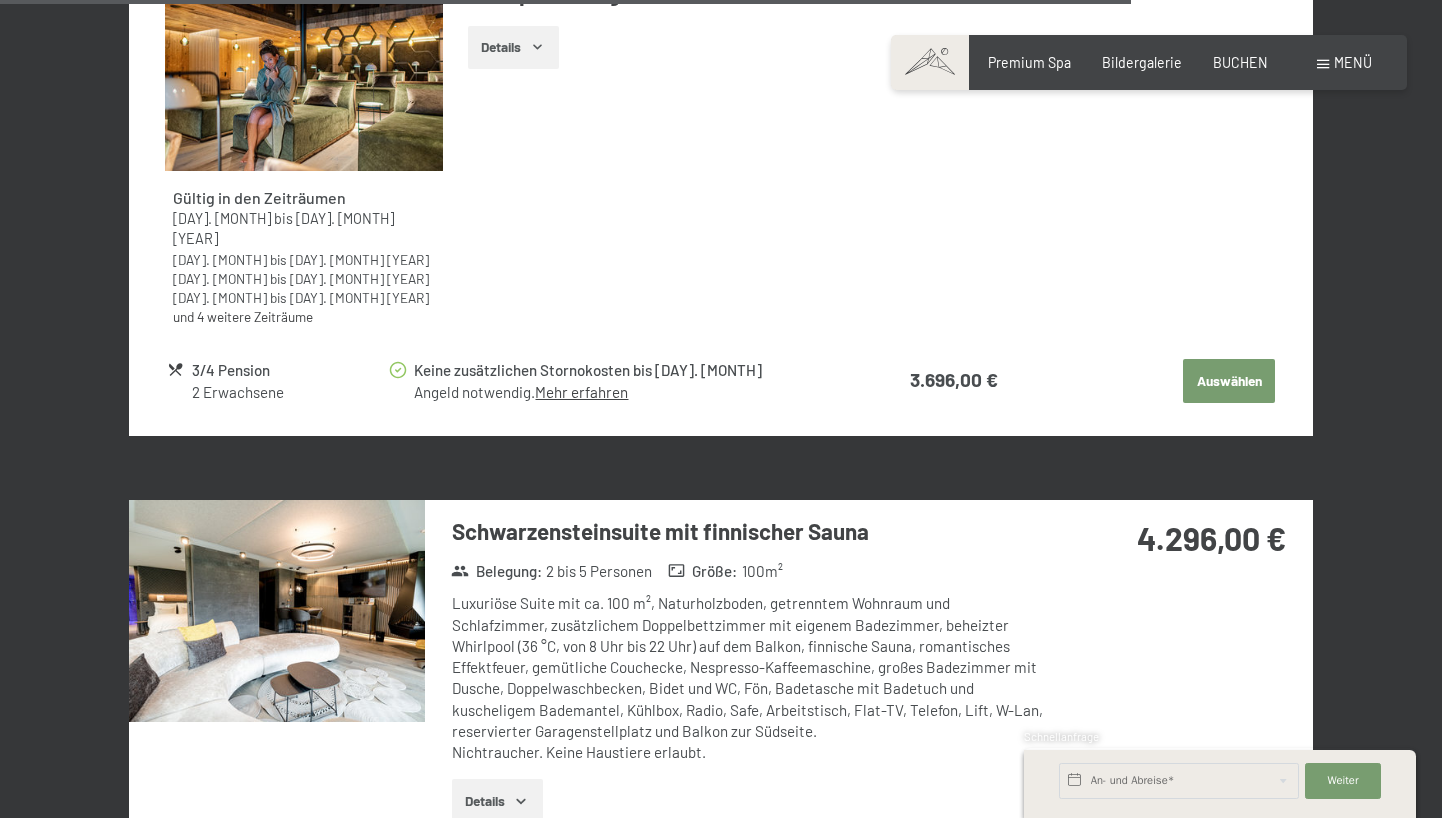 scroll, scrollTop: 7154, scrollLeft: 0, axis: vertical 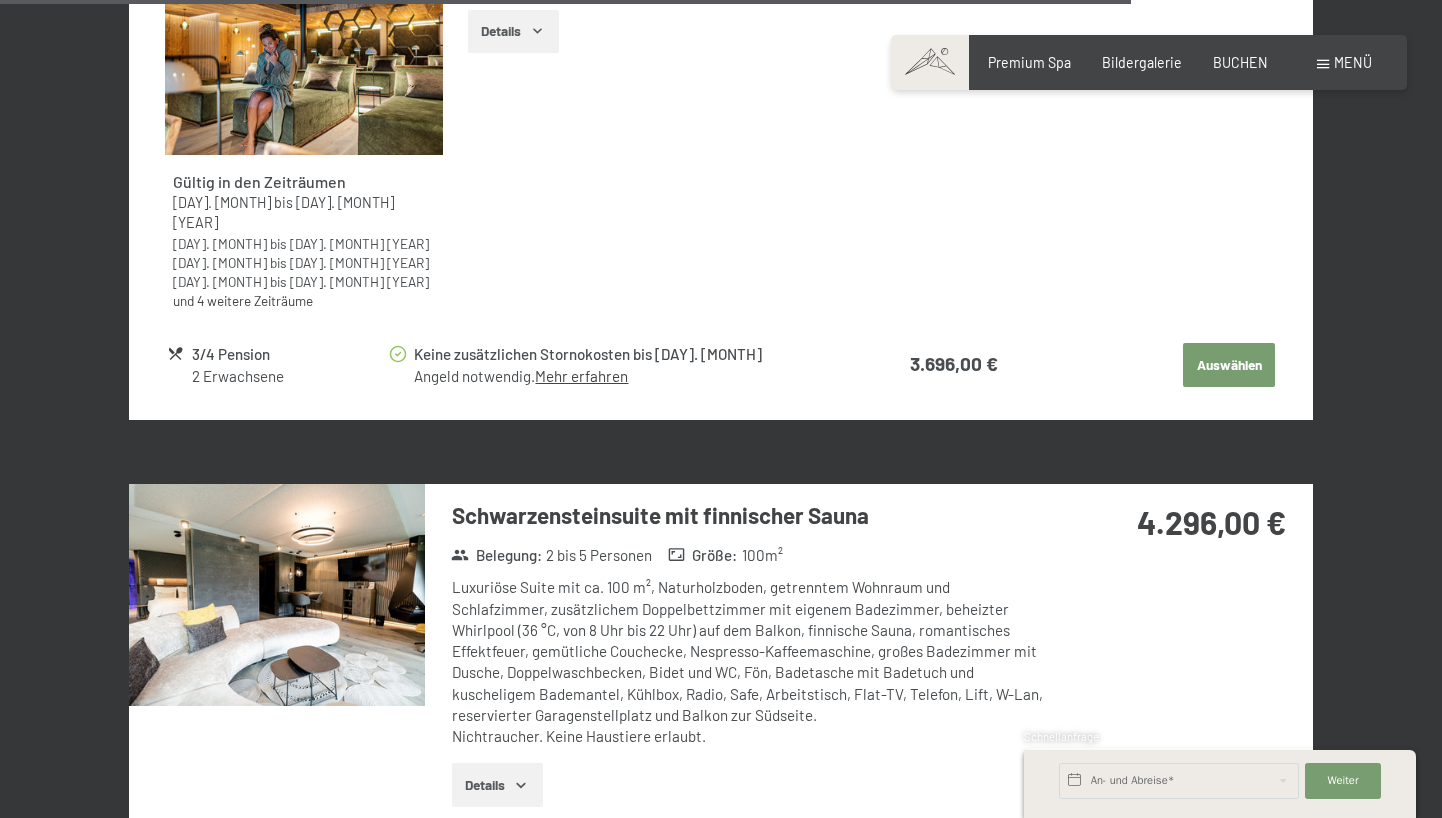 click at bounding box center (277, 595) 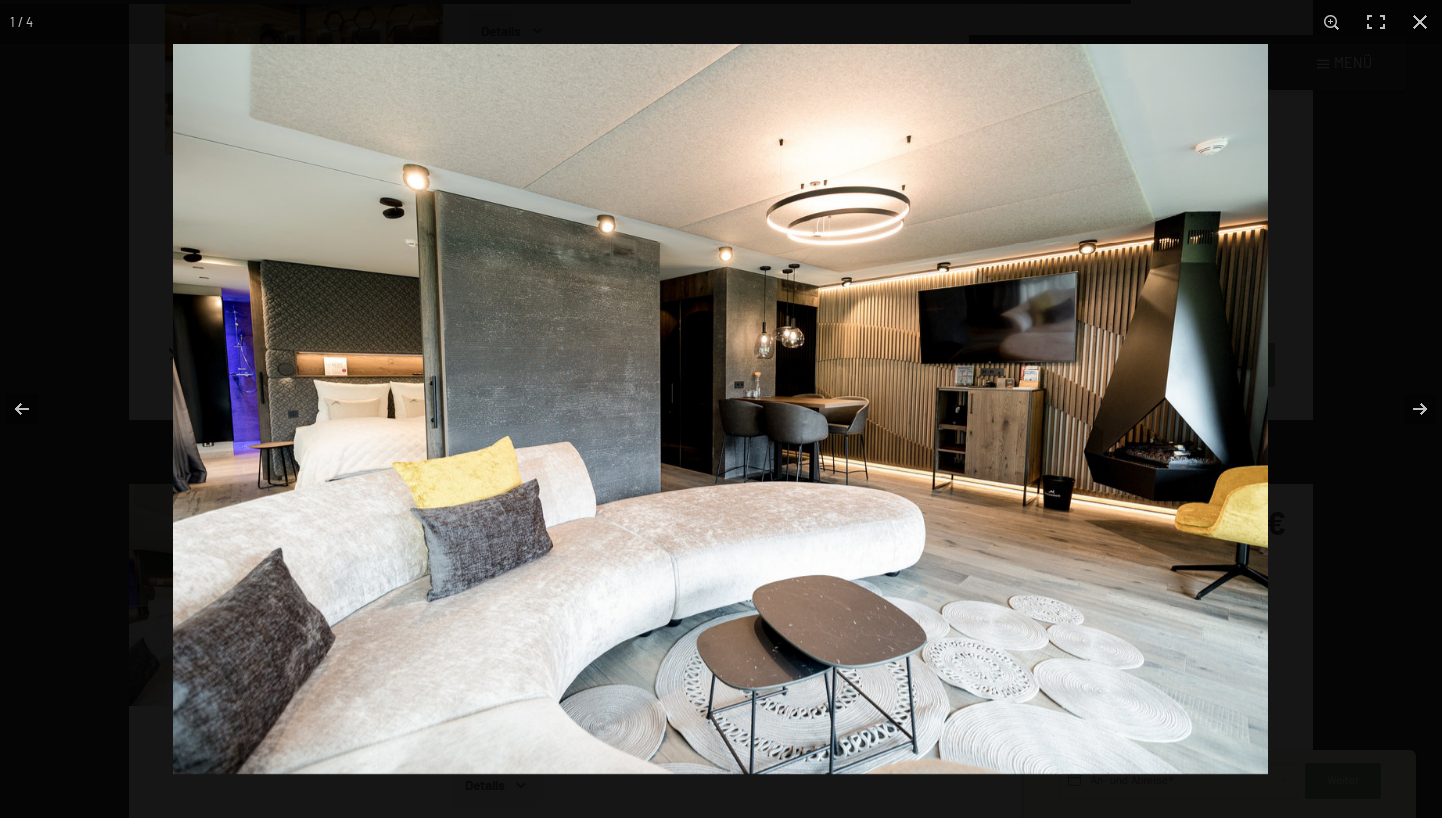 click at bounding box center [720, 409] 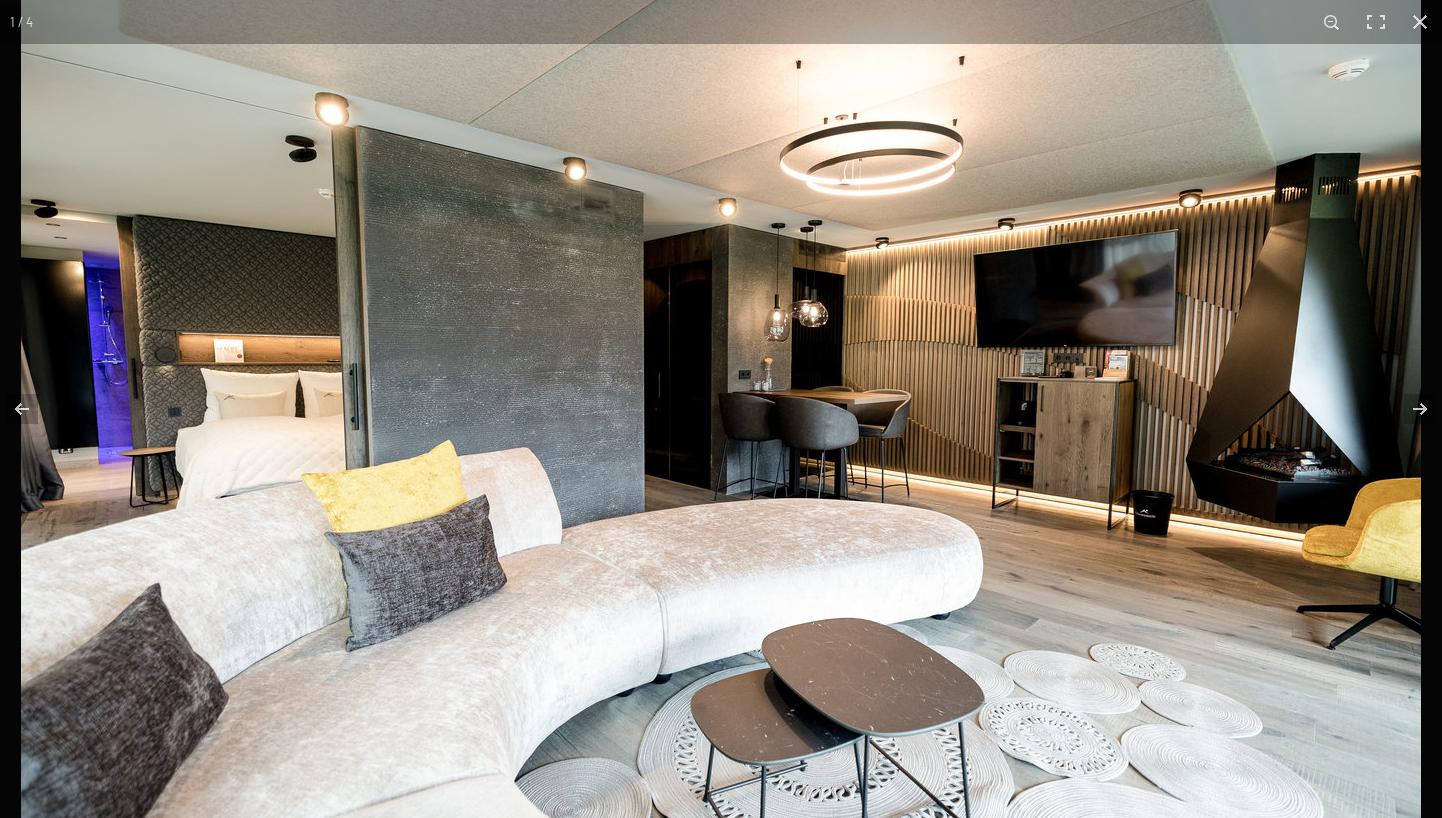 click at bounding box center [721, 405] 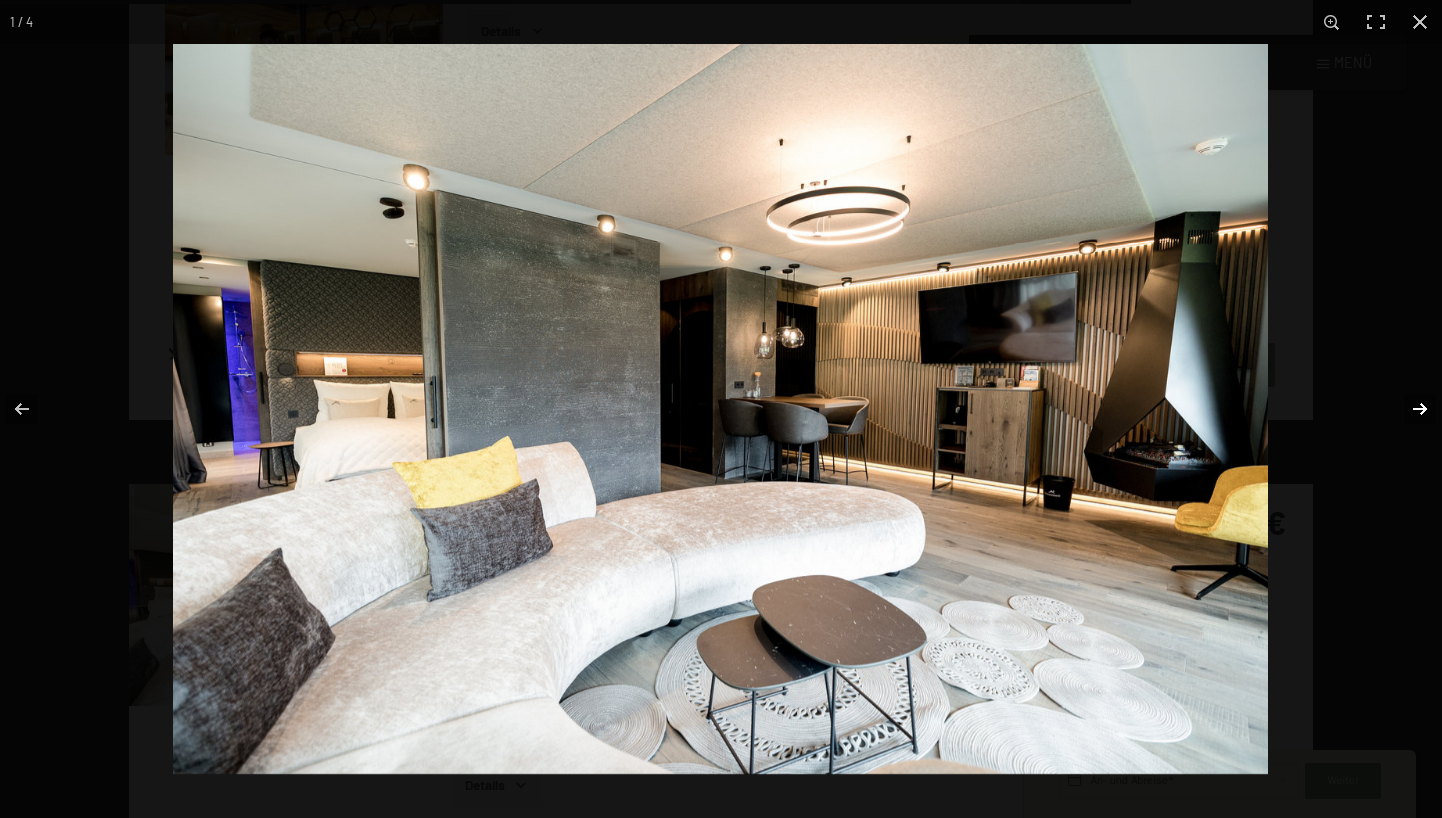click at bounding box center (1407, 409) 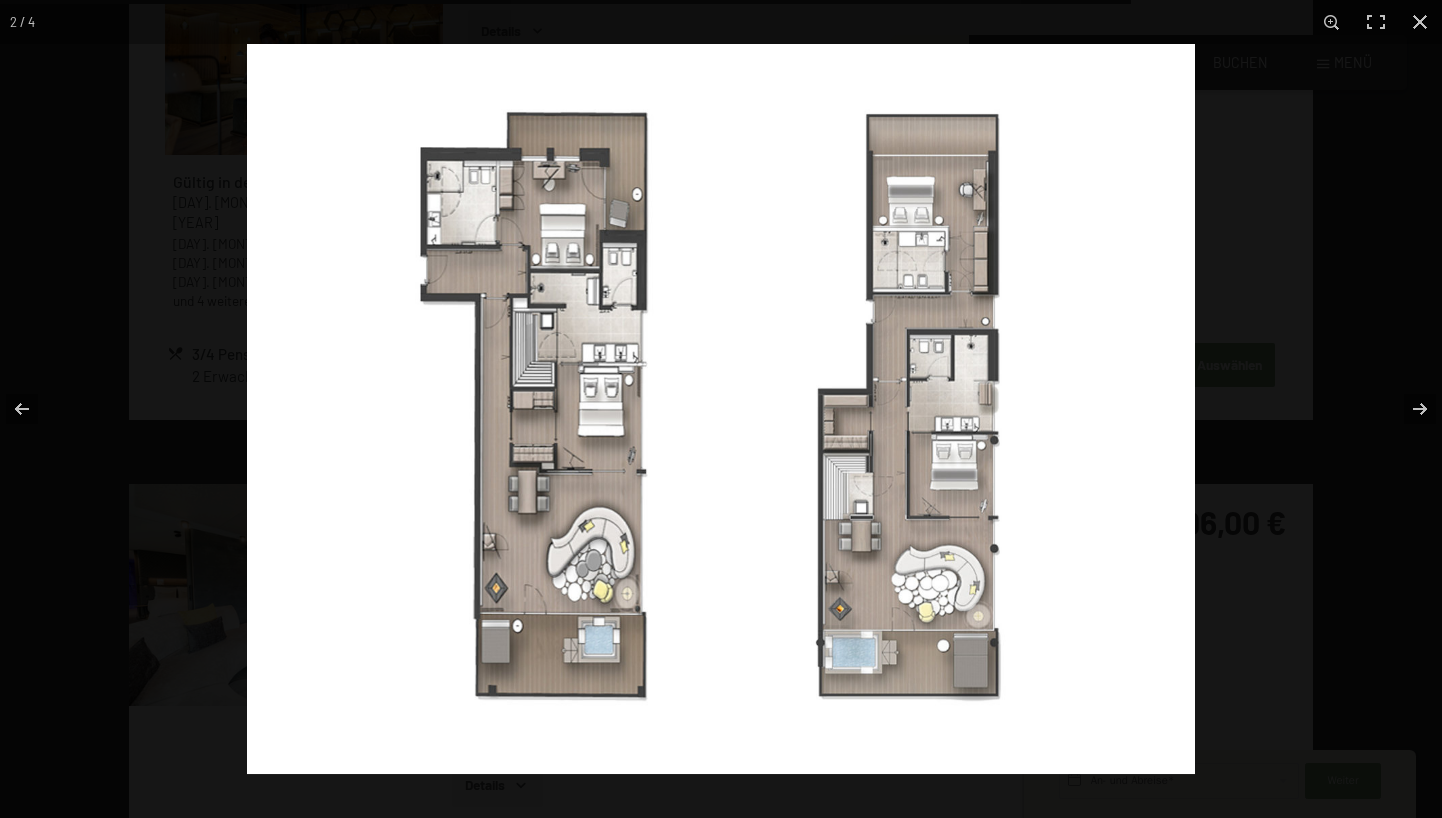 click at bounding box center [721, 409] 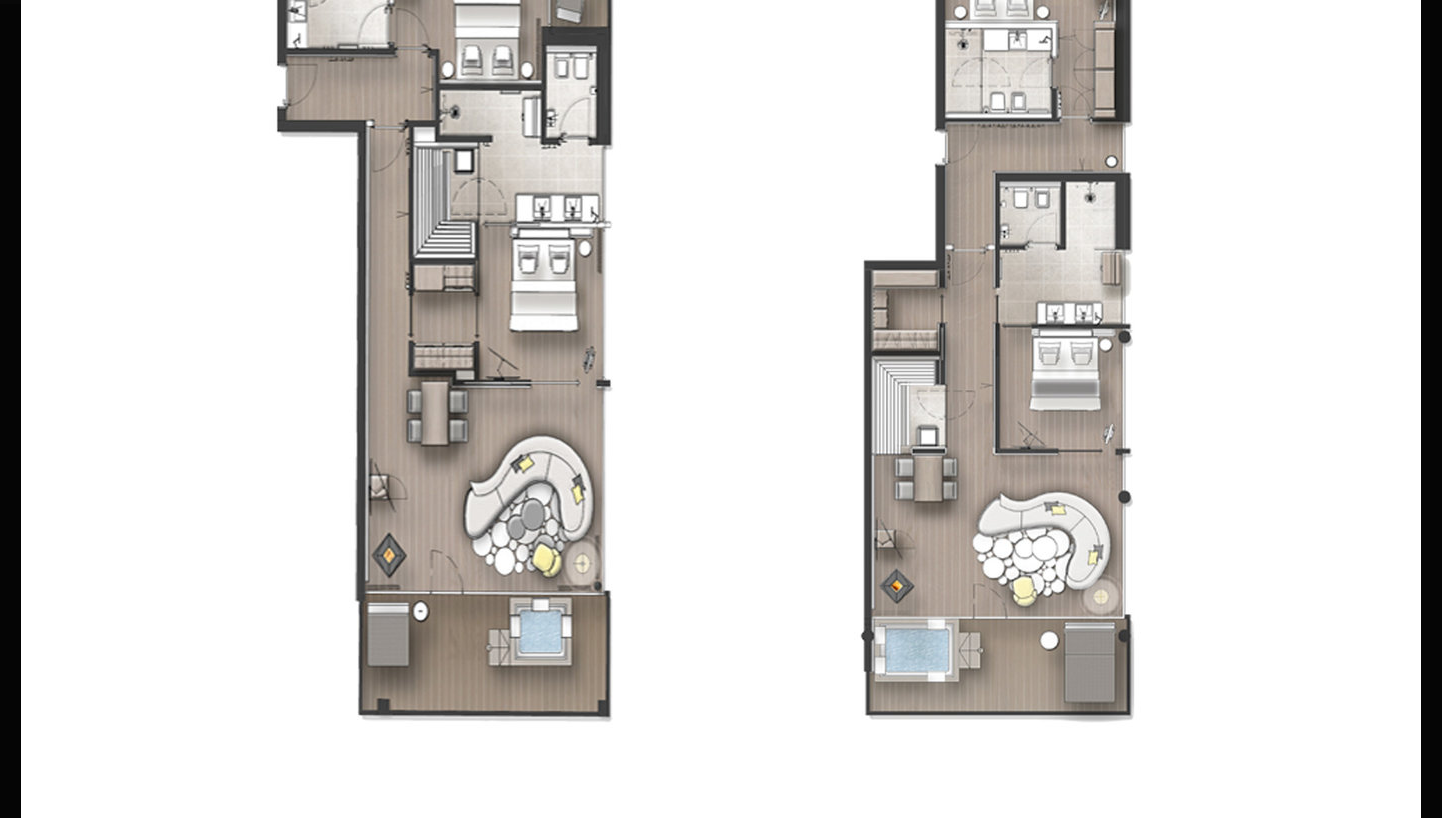 click at bounding box center (721, 291) 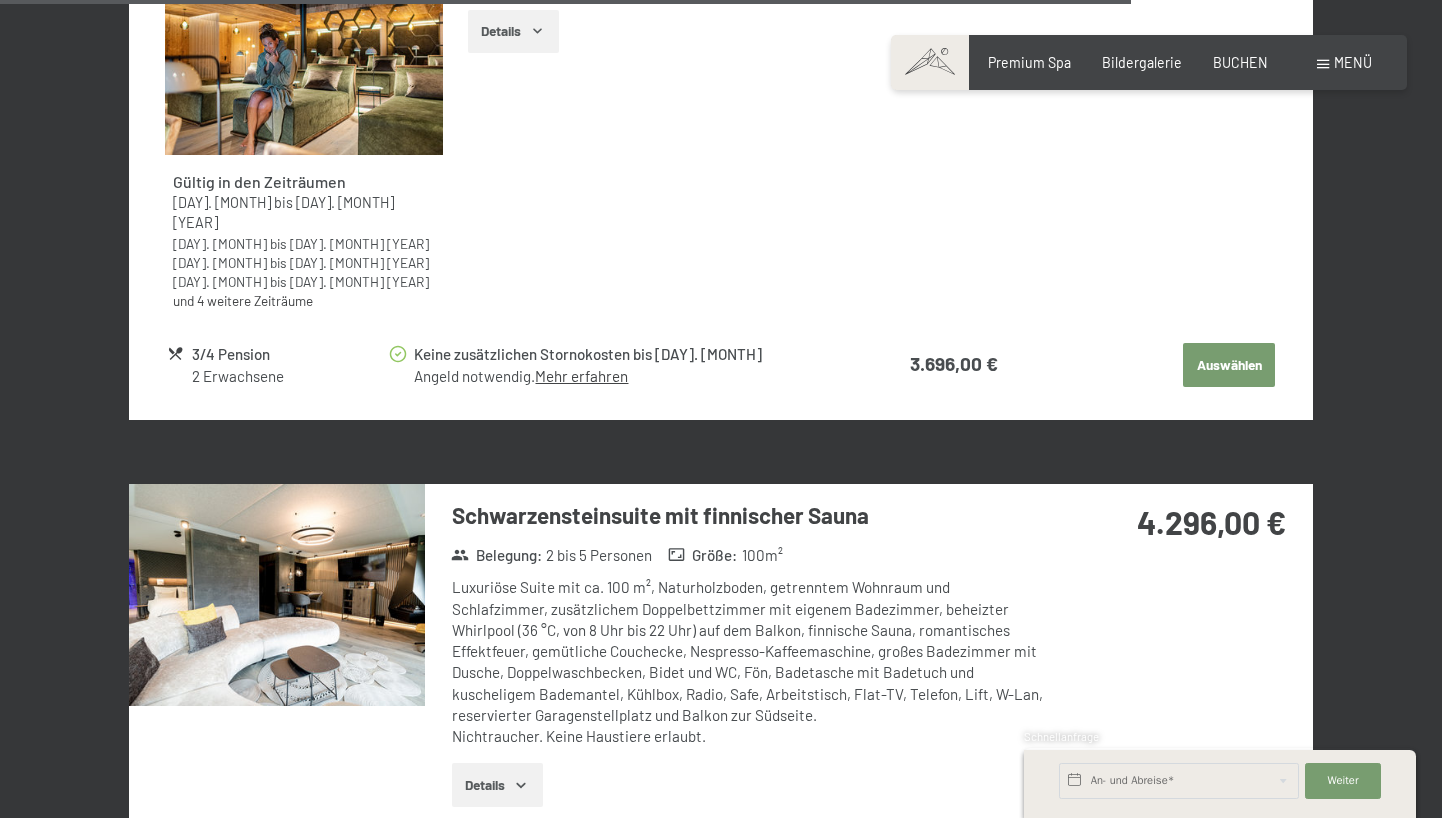 click at bounding box center (0, 0) 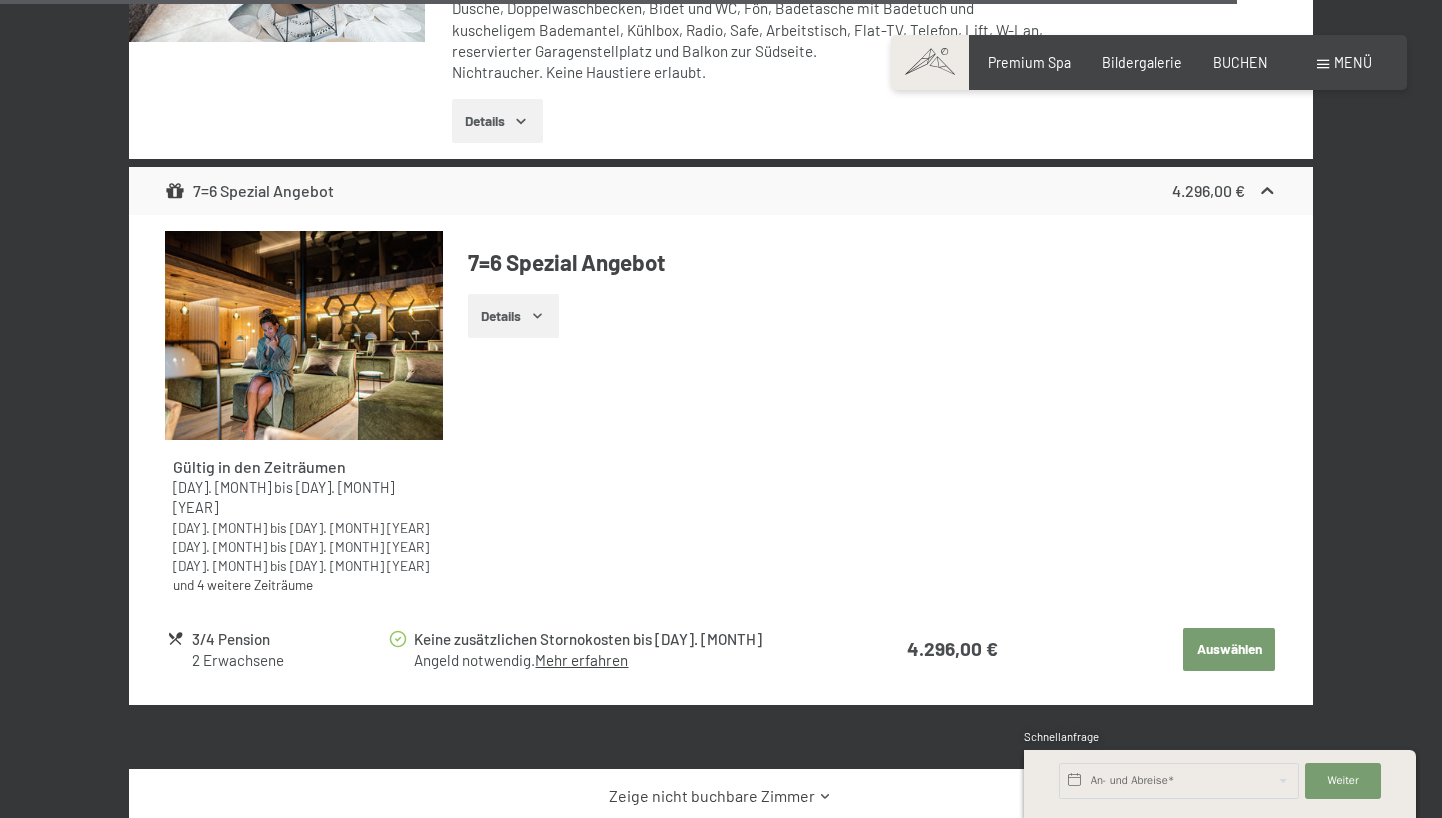 scroll, scrollTop: 7848, scrollLeft: 0, axis: vertical 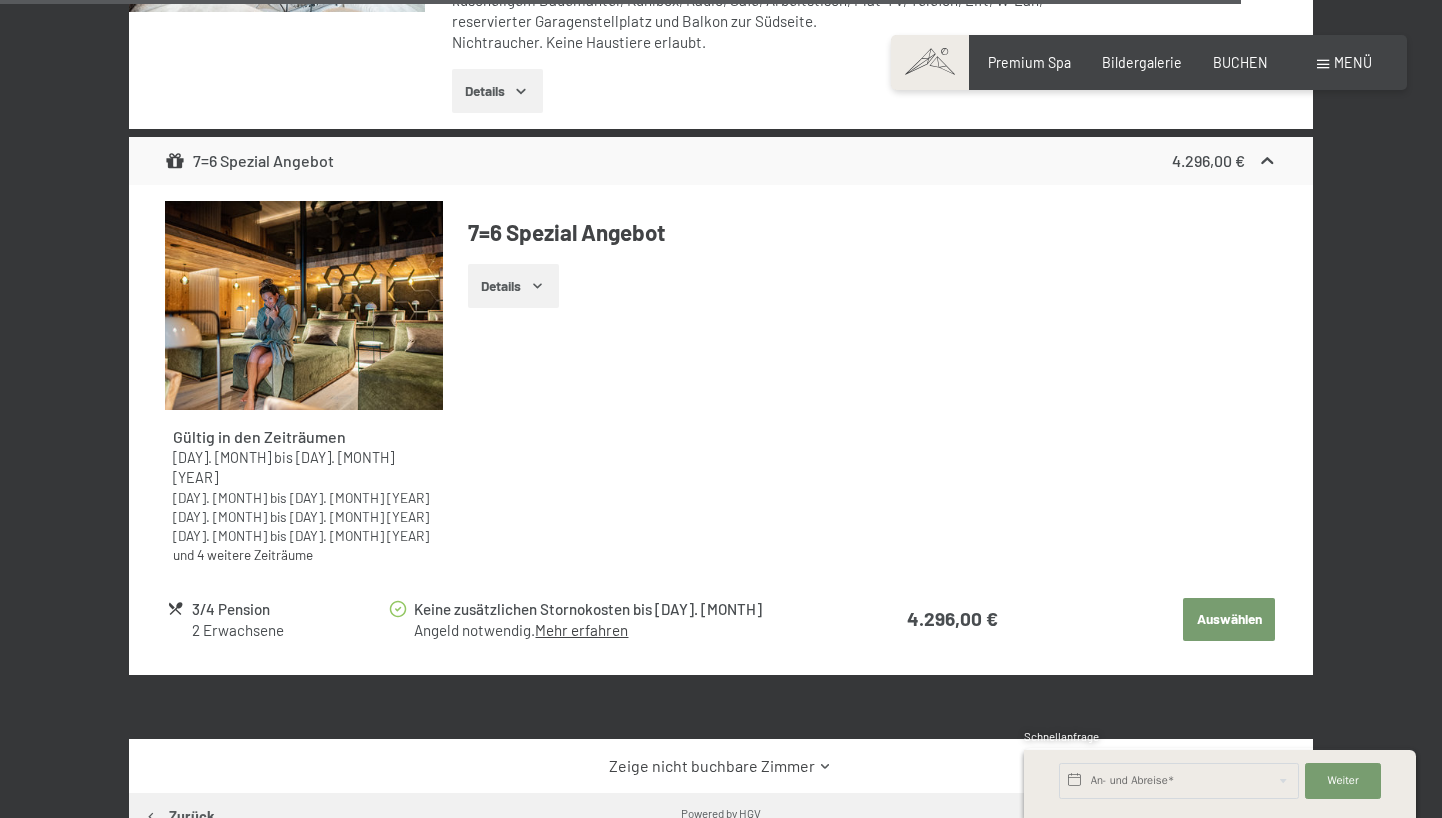 click on "Mehr erfahren" at bounding box center [581, -6186] 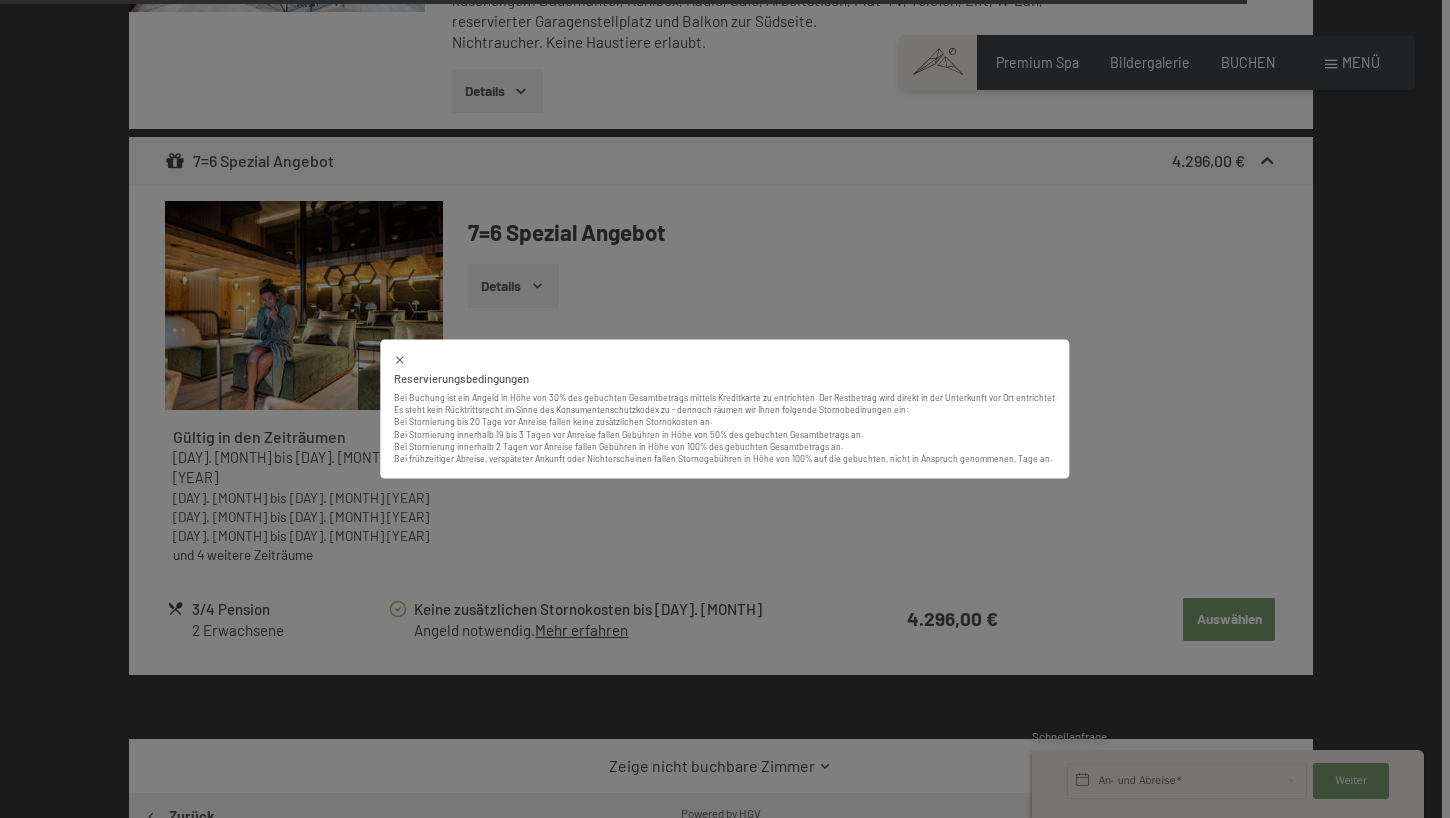 click on "Reservierungsbedingungen Bei Buchung ist ein Angeld in Höhe von 30% des gebuchten Gesamtbetrags mittels Kreditkarte zu entrichten. Der Restbetrag wird direkt in der Unterkunft vor Ort entrichtet. Es steht kein Rücktrittsrecht im Sinne des Konsumentenschutzkodex zu - dennoch räumen wir Ihnen folgende Stornobedinungen ein: Bei Stornierung bis 20 Tage vor Anreise fallen keine zusätzlichen Stornokosten an. Bei Stornierung innerhalb 19 bis 3 Tagen vor Anreise fallen Gebühren in Höhe von 50% des gebuchten Gesamtbetrags an. Bei Stornierung innerhalb 2 Tagen vor Anreise fallen Gebühren in Höhe von 100% des gebuchten Gesamtbetrags an. Bei frühzeitiger Abreise, verspäteter Ankunft oder Nichterscheinen fallen Stornogebühren in Höhe von 100% auf die gebuchten, nicht in Anspruch genommenen, Tage an." at bounding box center [725, 409] 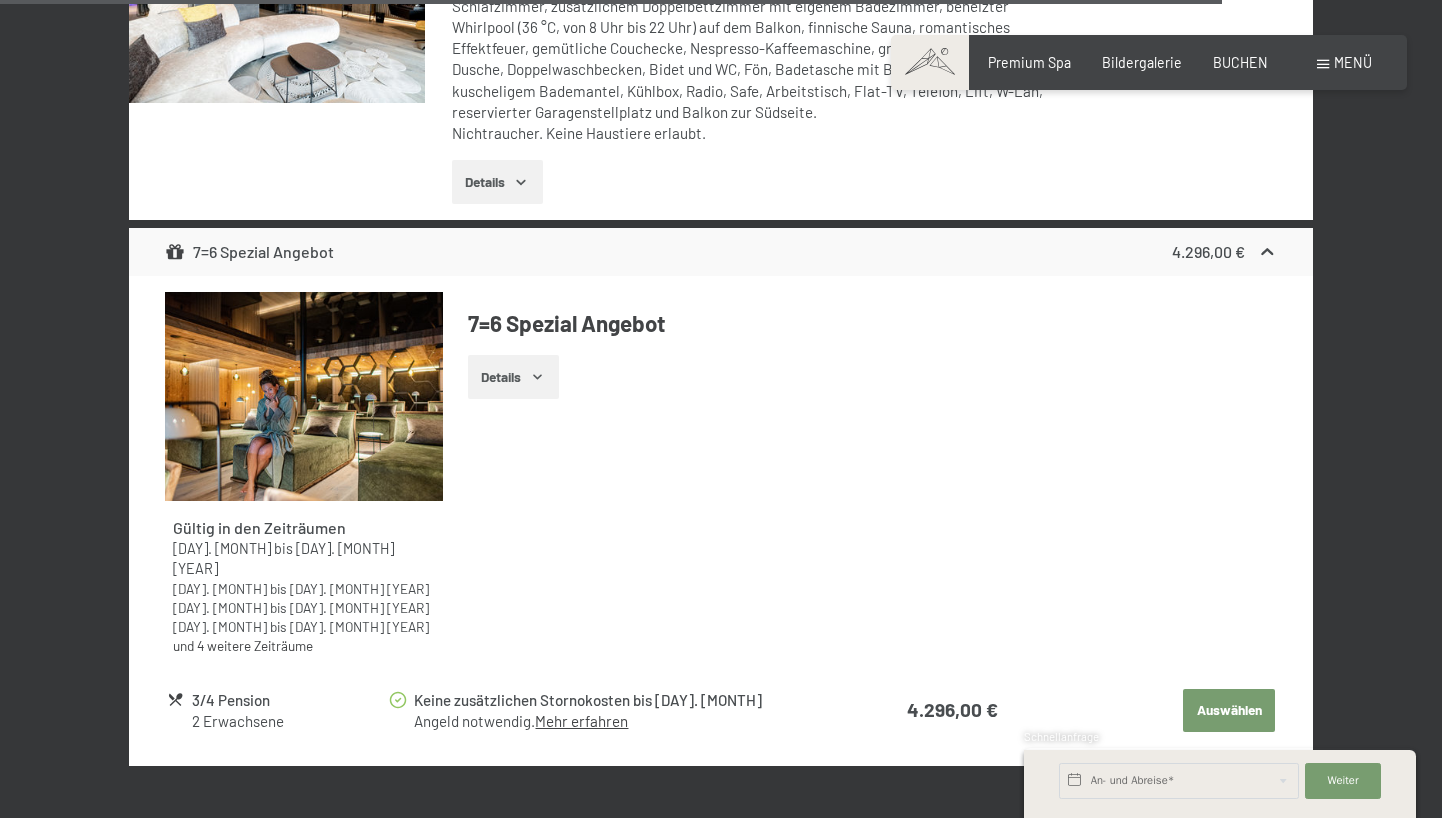 scroll, scrollTop: 7730, scrollLeft: 0, axis: vertical 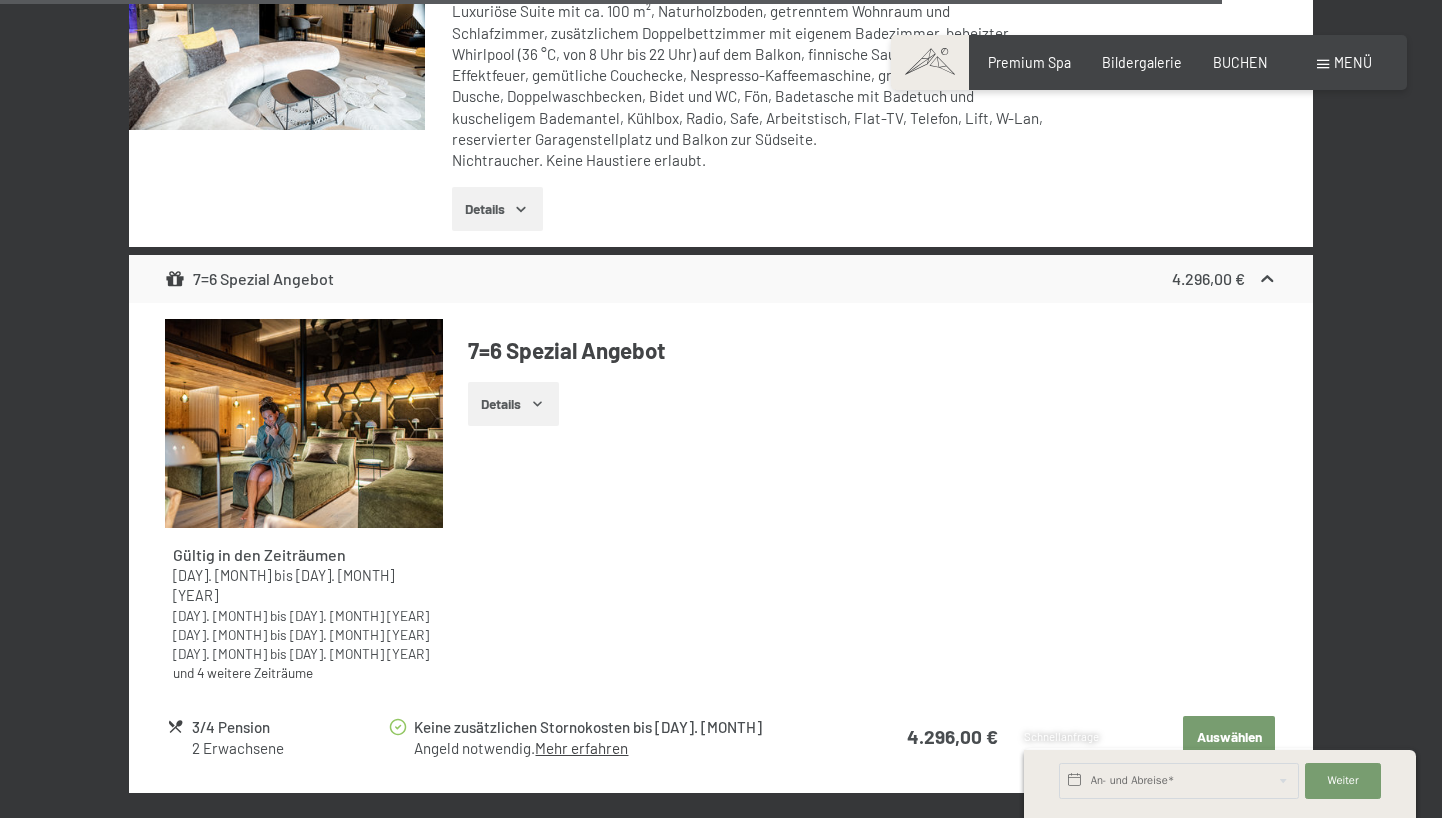 click on "Auswählen" at bounding box center (1229, -6078) 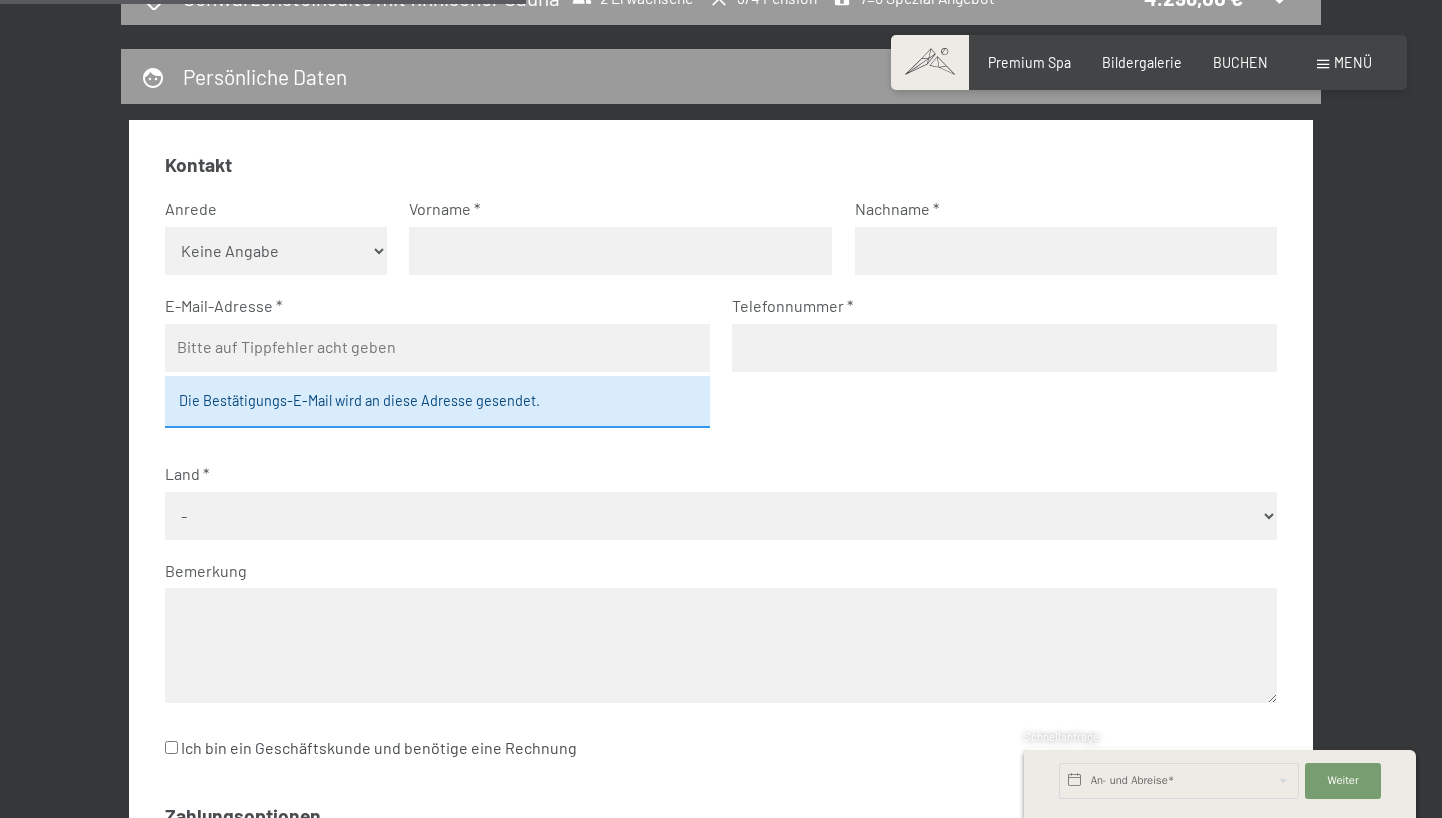scroll, scrollTop: 350, scrollLeft: 0, axis: vertical 